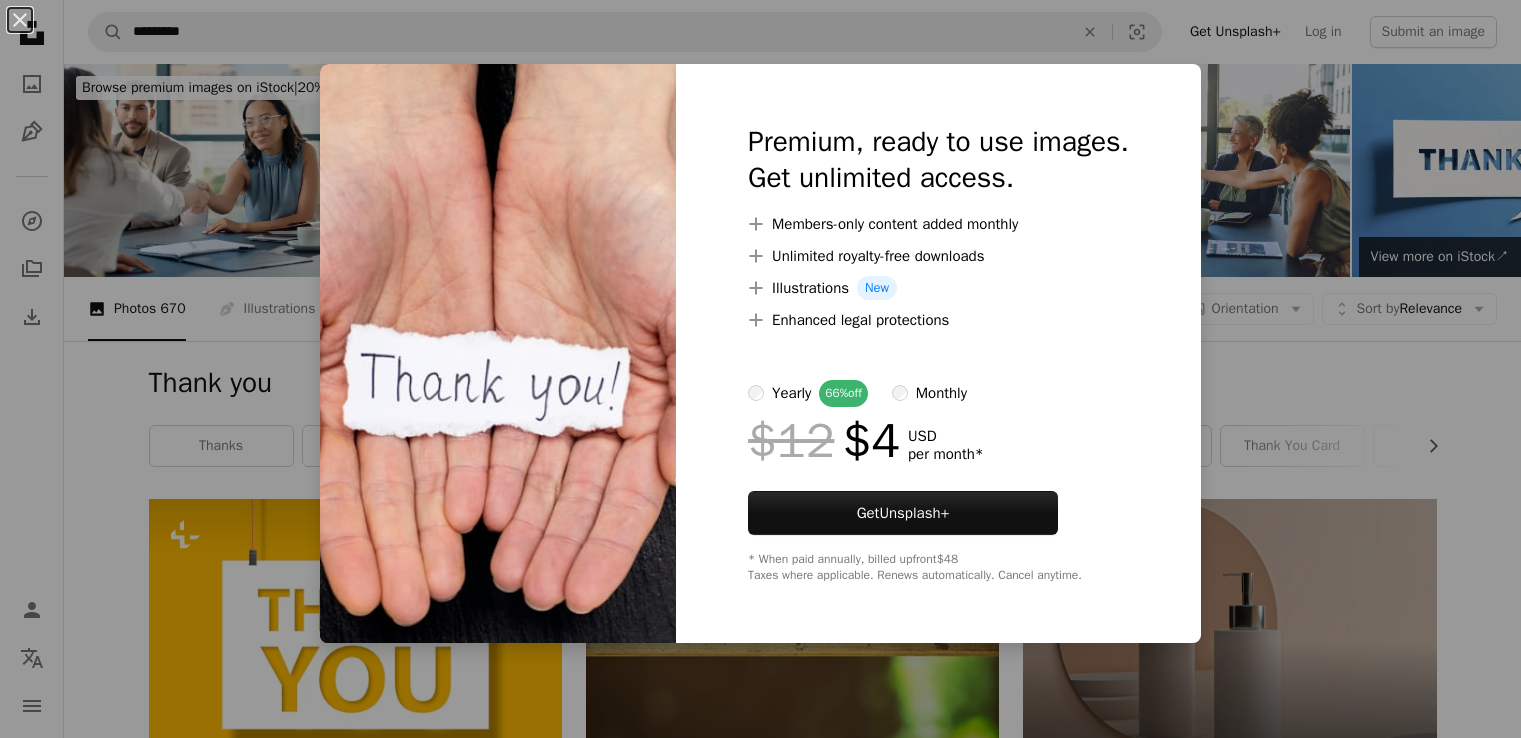 scroll, scrollTop: 1000, scrollLeft: 0, axis: vertical 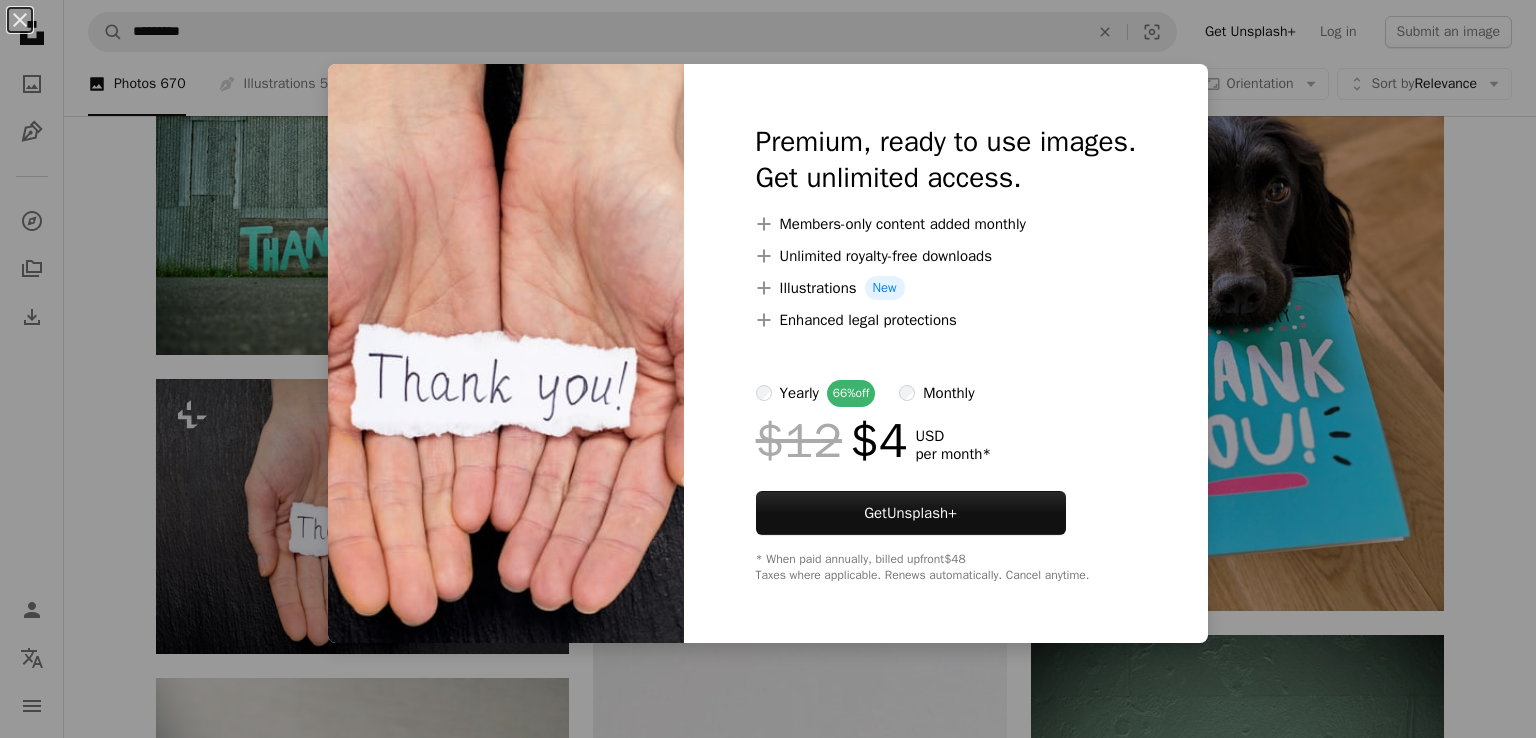 click on "An X shape Premium, ready to use images. Get unlimited access. A plus sign Members-only content added monthly A plus sign Unlimited royalty-free downloads A plus sign Illustrations  New A plus sign Enhanced legal protections yearly 66%  off monthly $12   $4 USD per month * Get  Unsplash+ * When paid annually, billed upfront  $48 Taxes where applicable. Renews automatically. Cancel anytime." at bounding box center [768, 369] 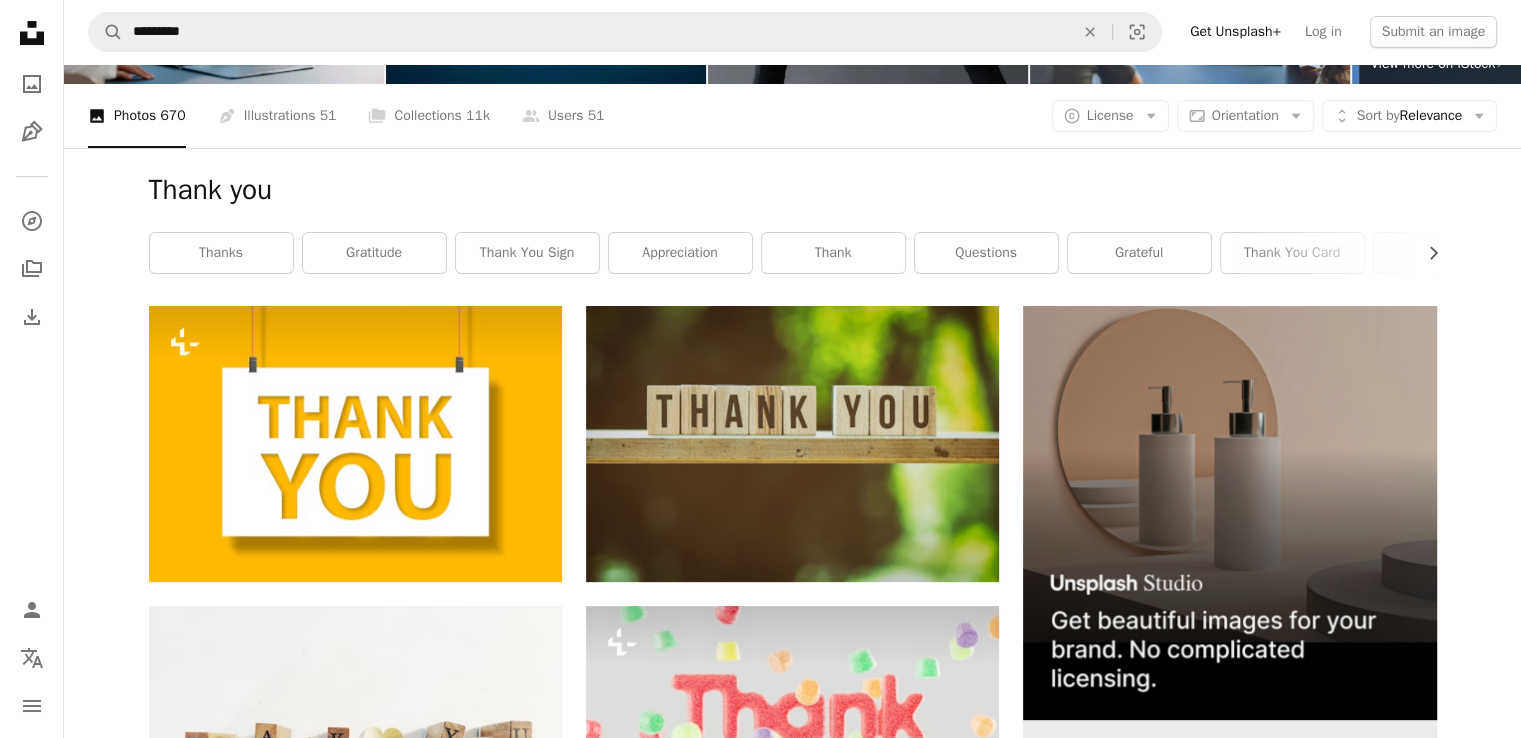 scroll, scrollTop: 0, scrollLeft: 0, axis: both 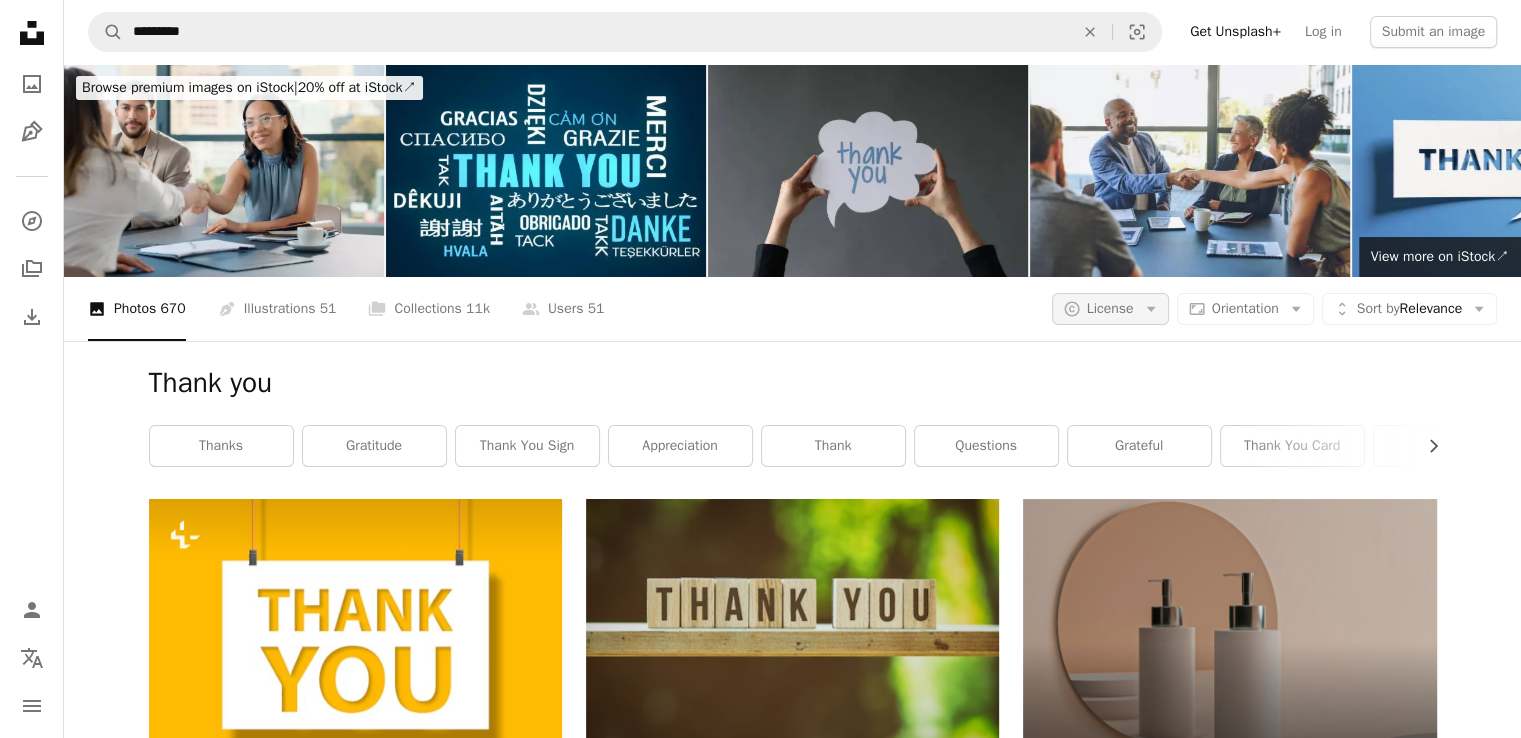 click on "A copyright icon © License Arrow down" at bounding box center (1110, 309) 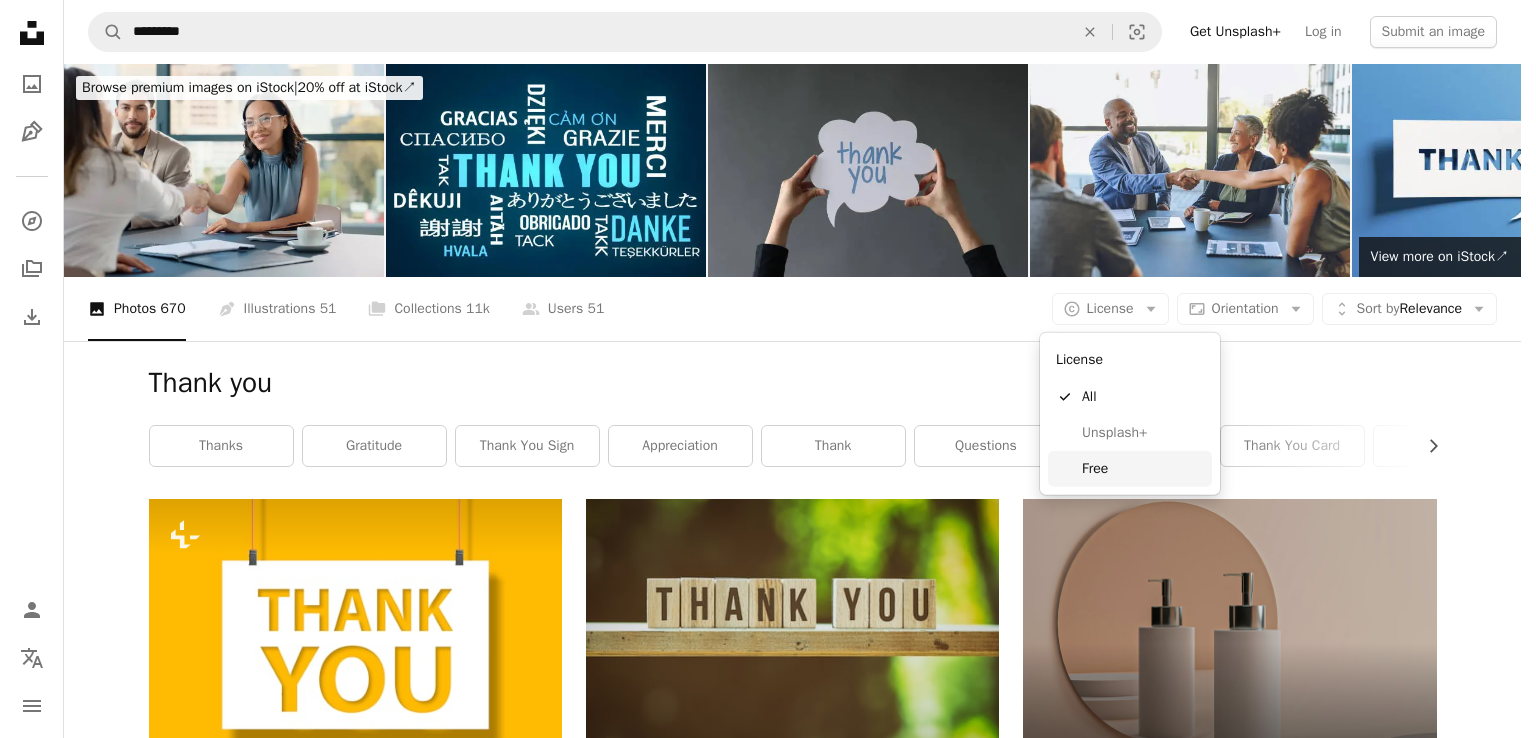 click on "Free" at bounding box center (1143, 469) 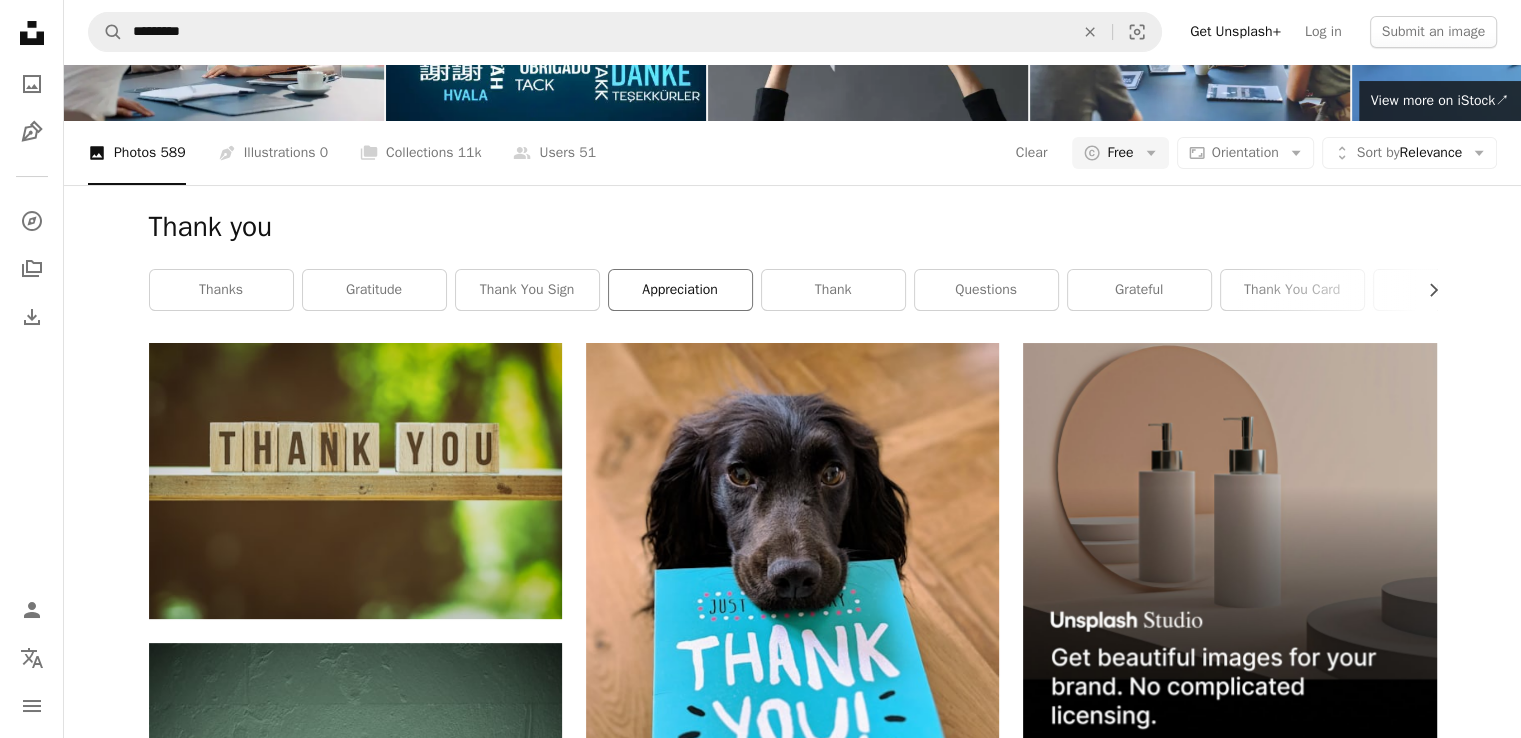 scroll, scrollTop: 200, scrollLeft: 0, axis: vertical 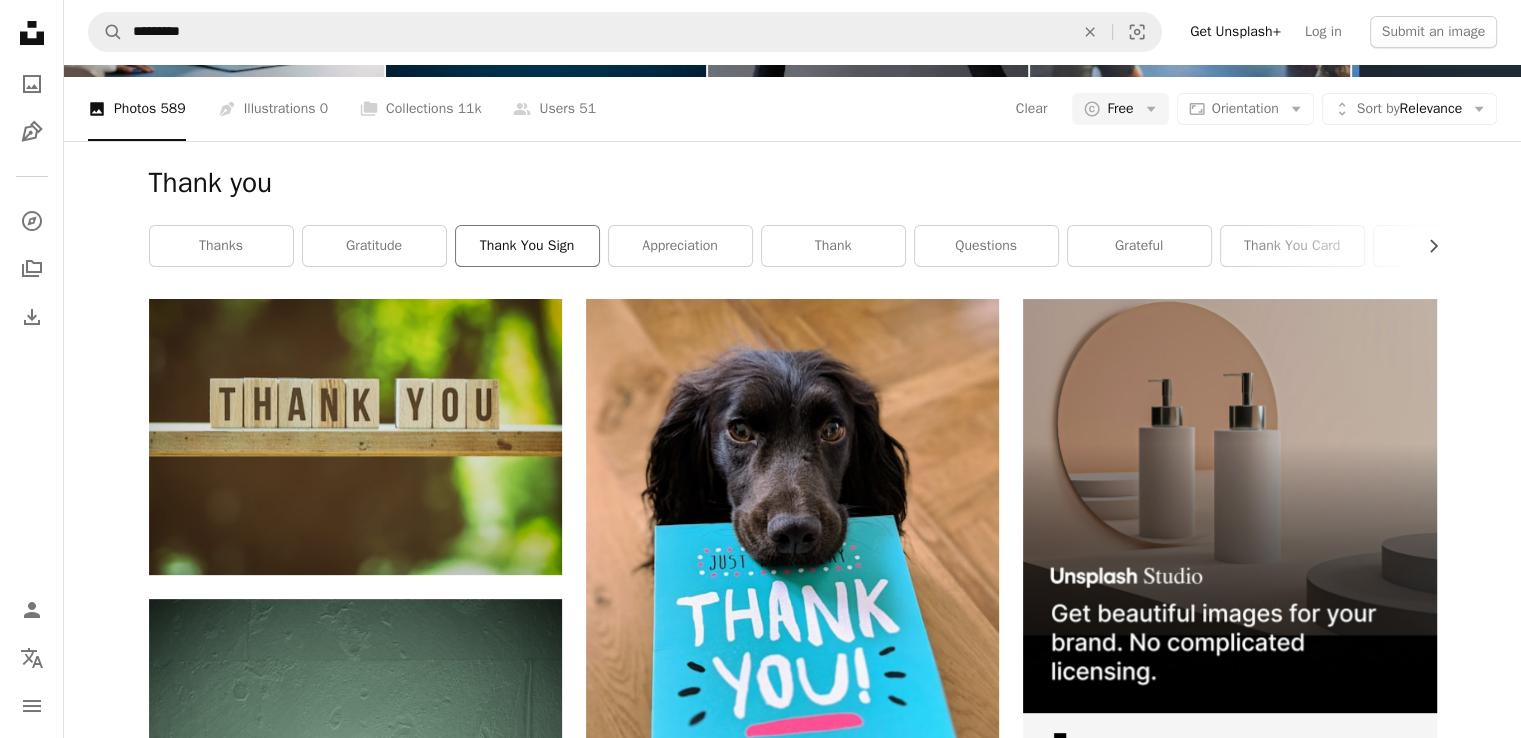 click on "thank you sign" at bounding box center (527, 246) 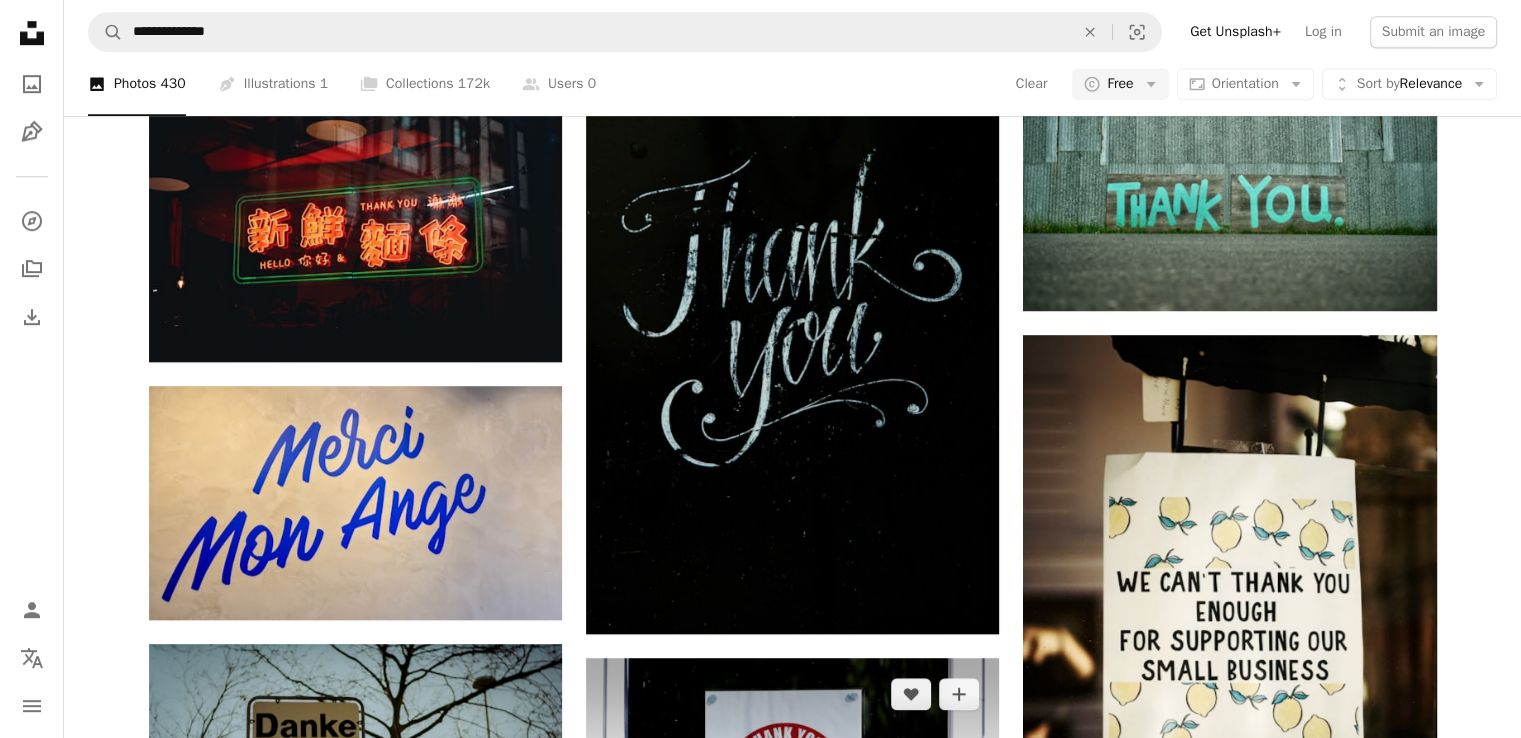 scroll, scrollTop: 1300, scrollLeft: 0, axis: vertical 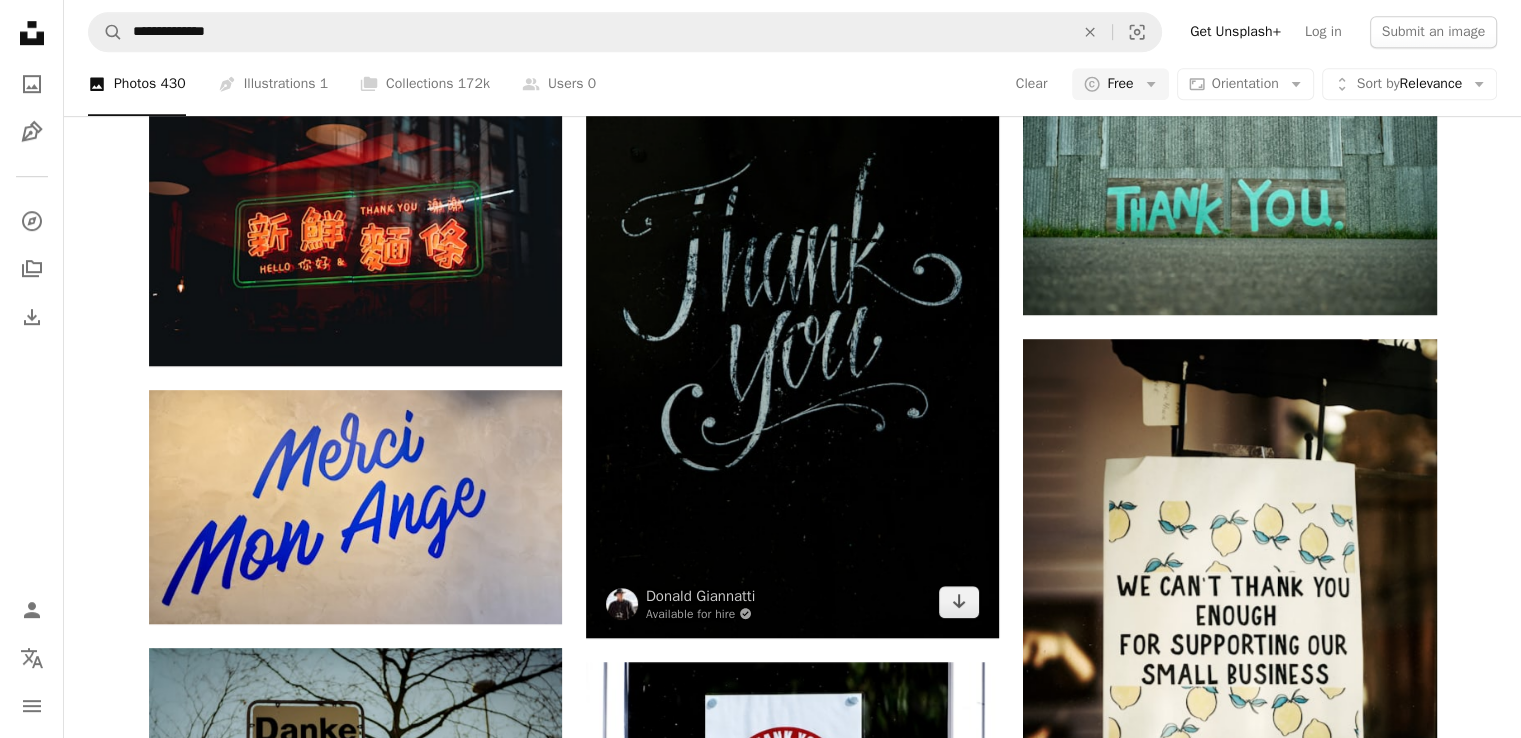 click at bounding box center (792, 327) 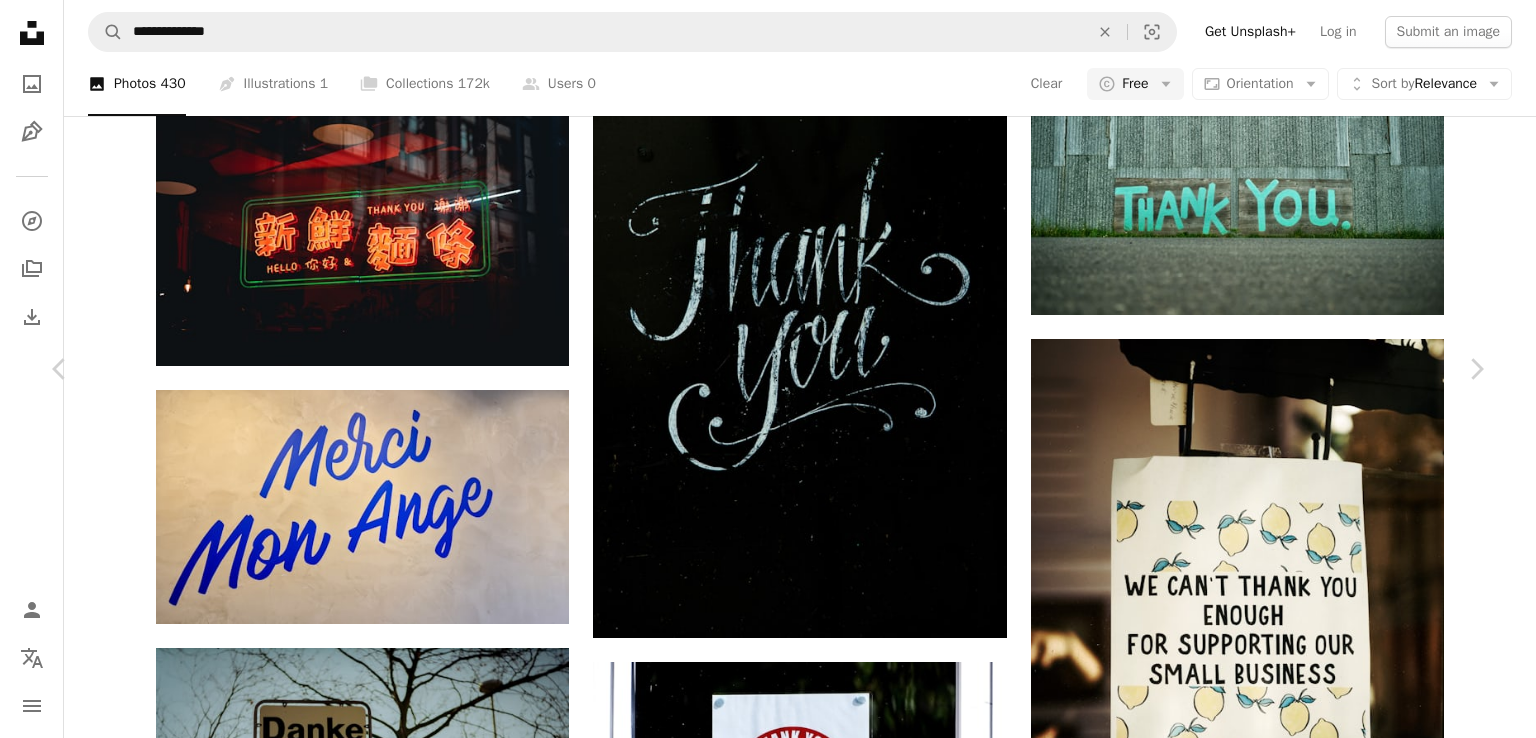 click on "An X shape" at bounding box center [20, 20] 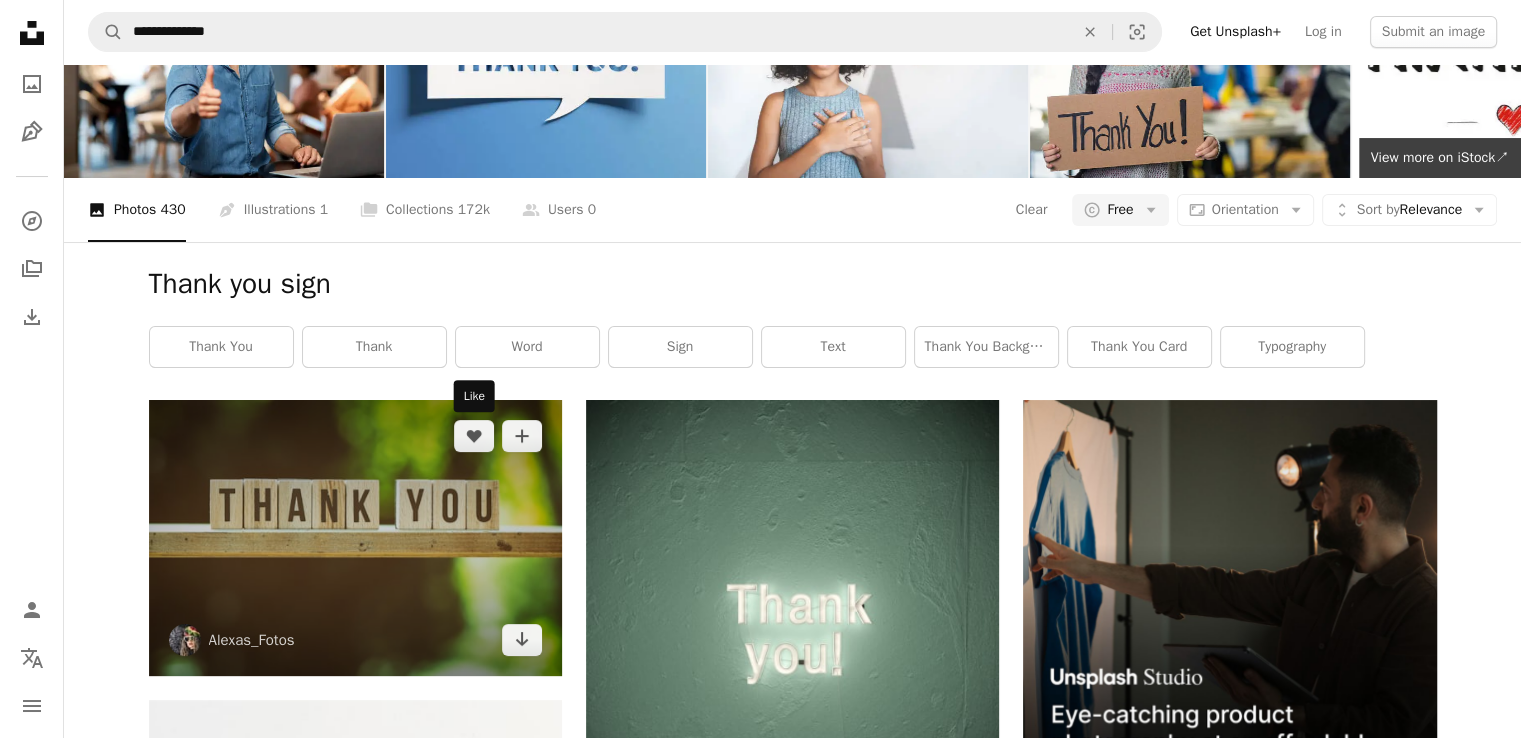 scroll, scrollTop: 0, scrollLeft: 0, axis: both 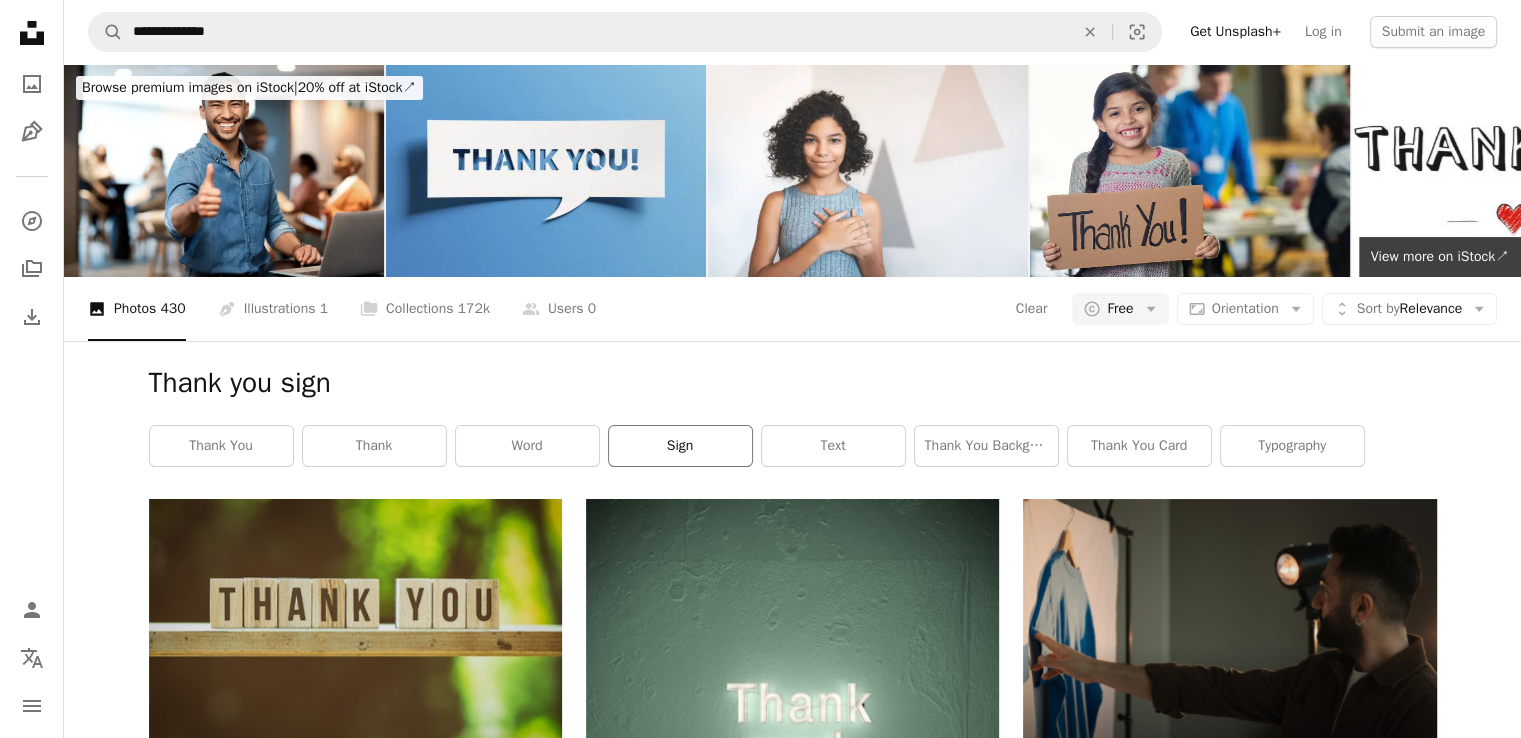 click on "sign" at bounding box center (680, 446) 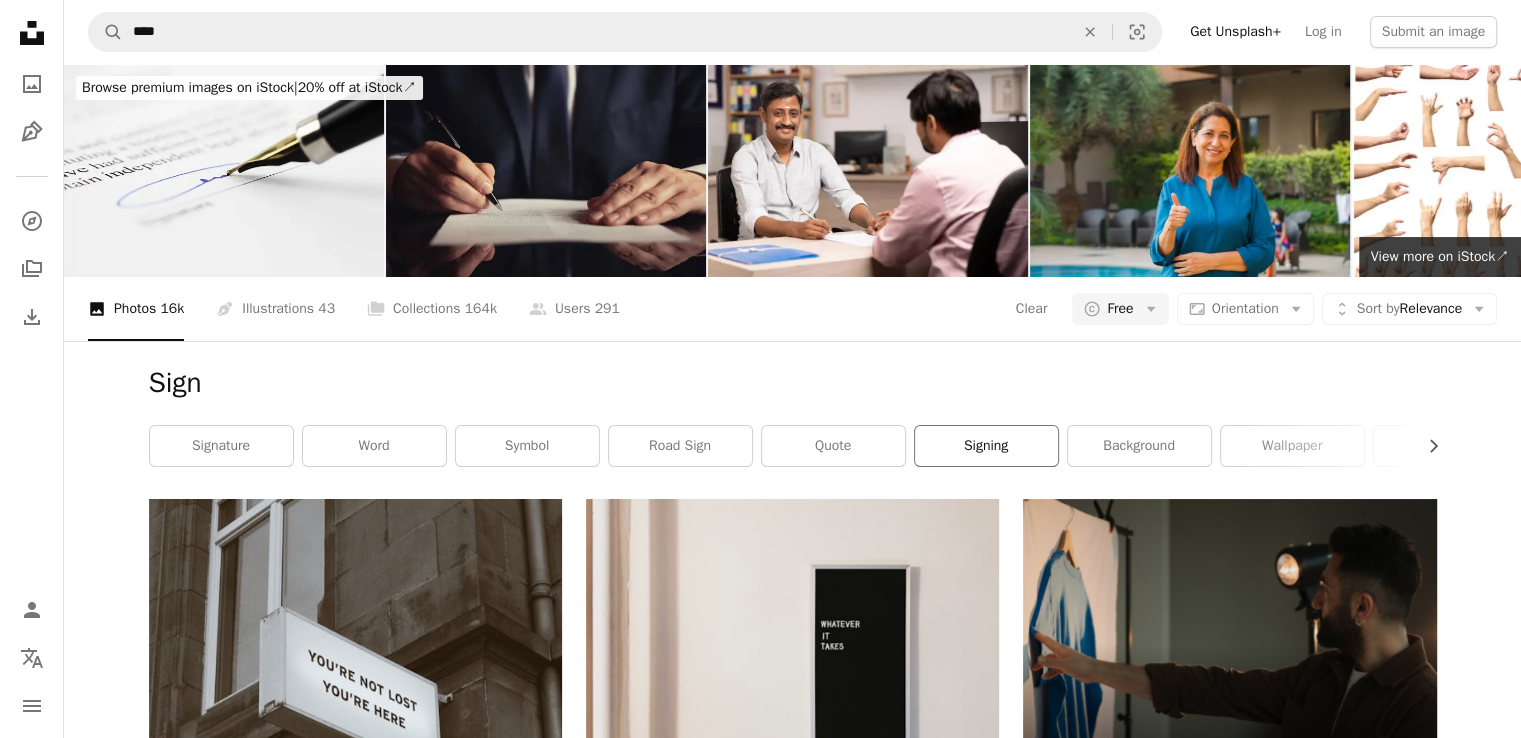 click on "signing" at bounding box center [986, 446] 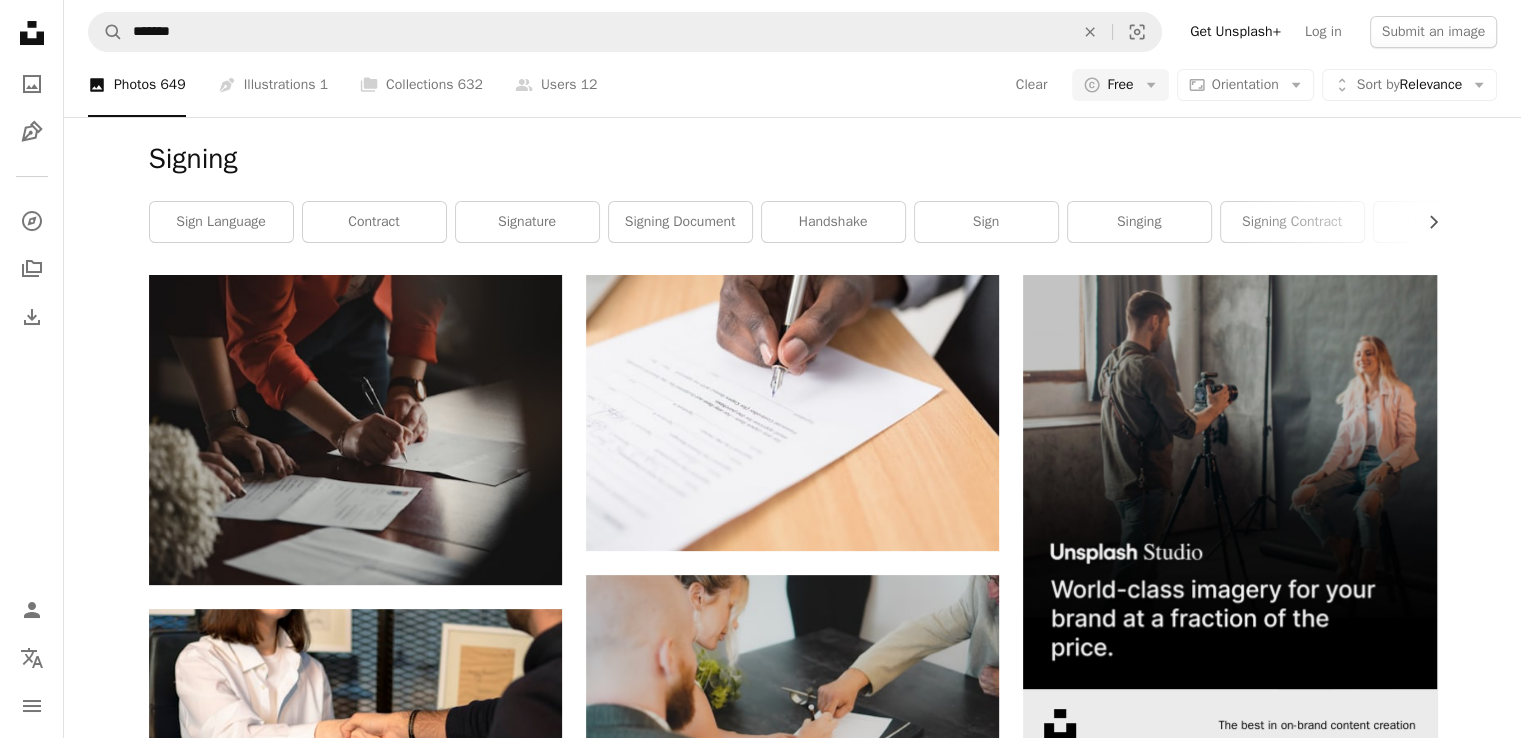 scroll, scrollTop: 0, scrollLeft: 0, axis: both 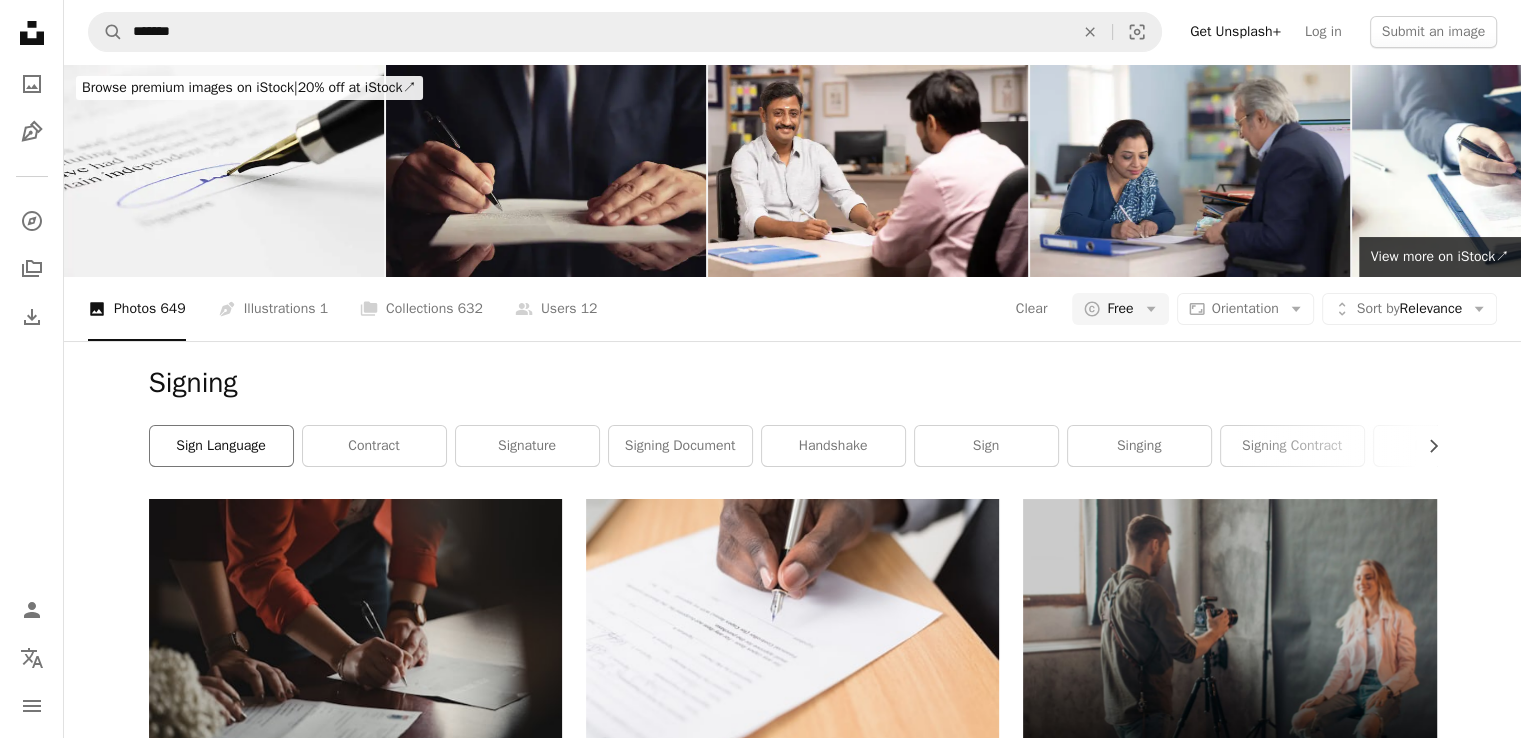 click on "sign language" at bounding box center (221, 446) 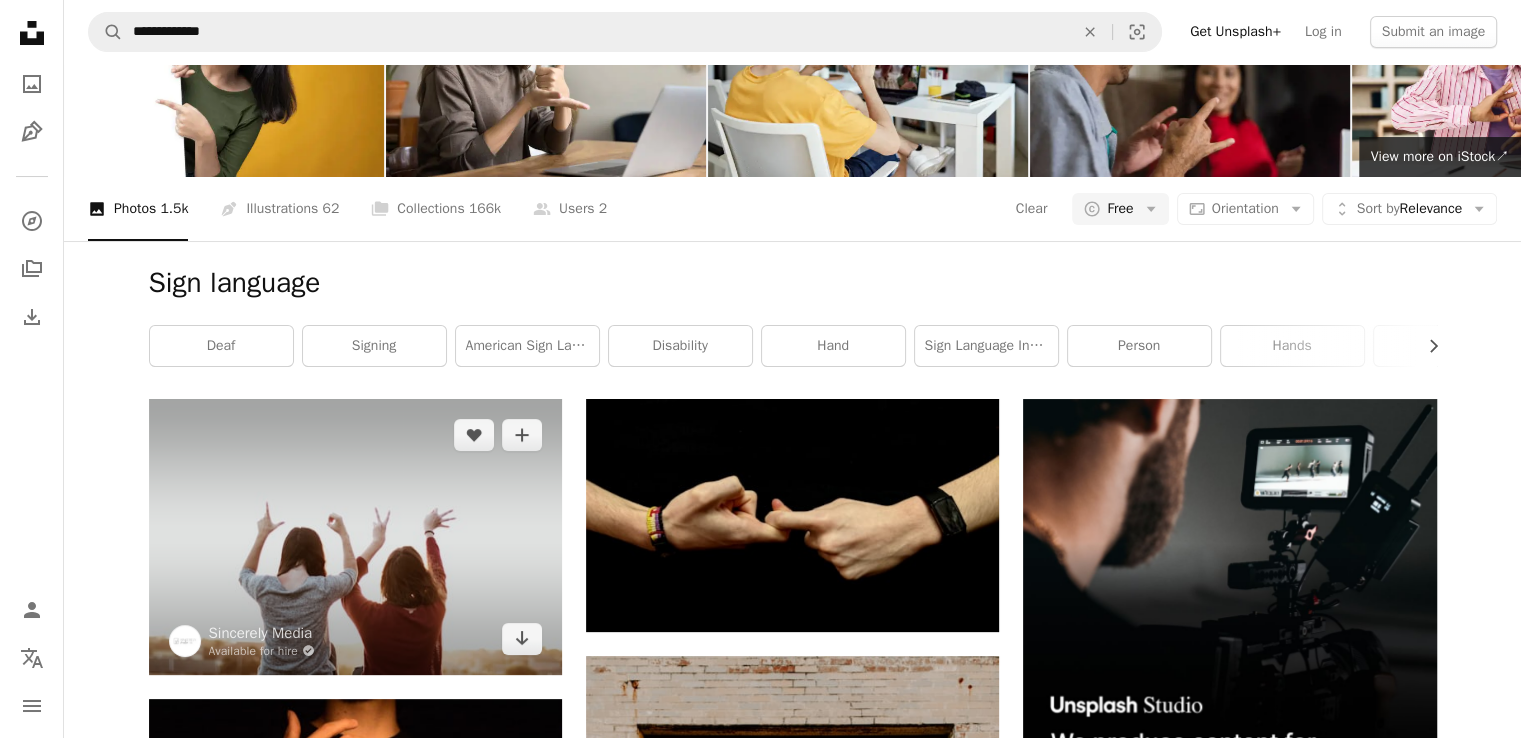 scroll, scrollTop: 0, scrollLeft: 0, axis: both 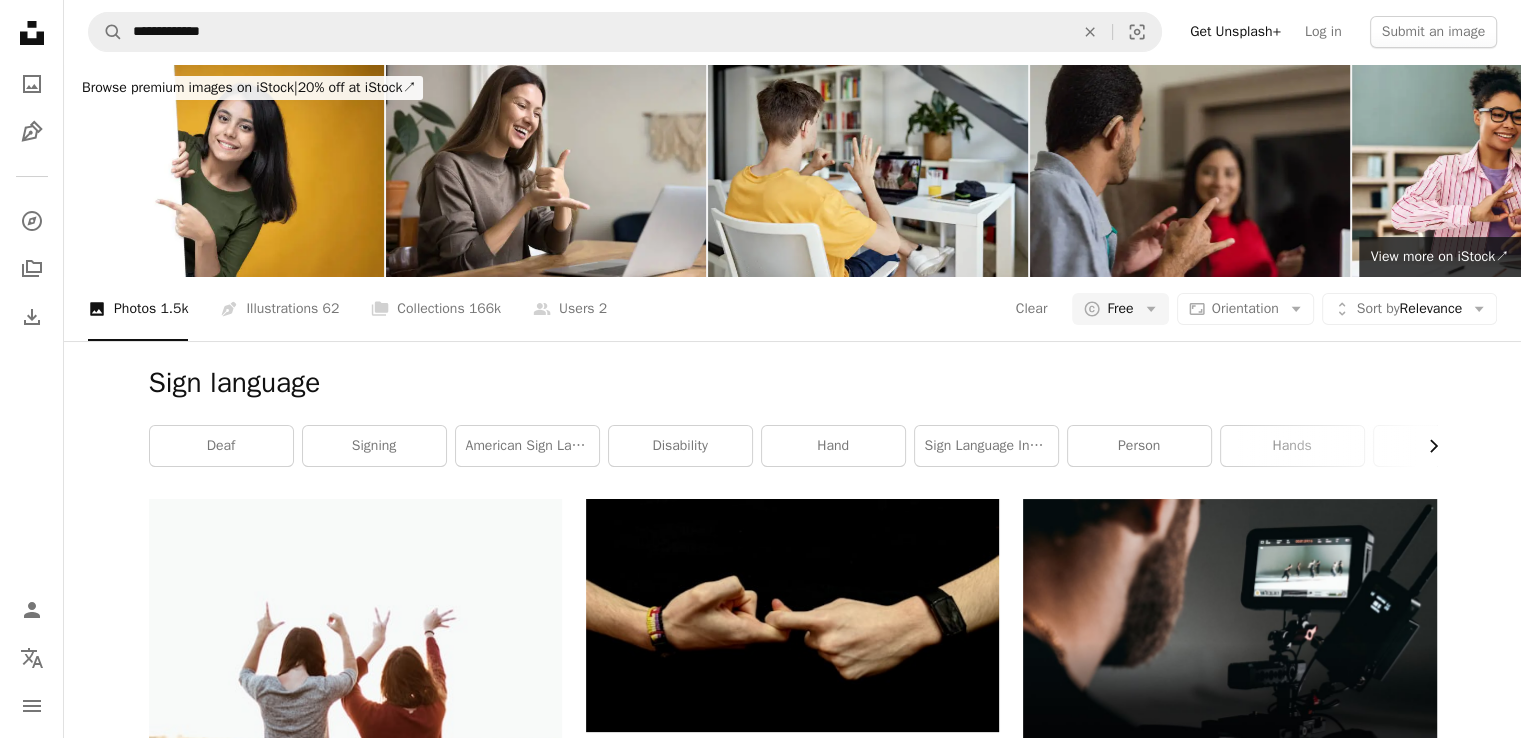 click on "Chevron right" 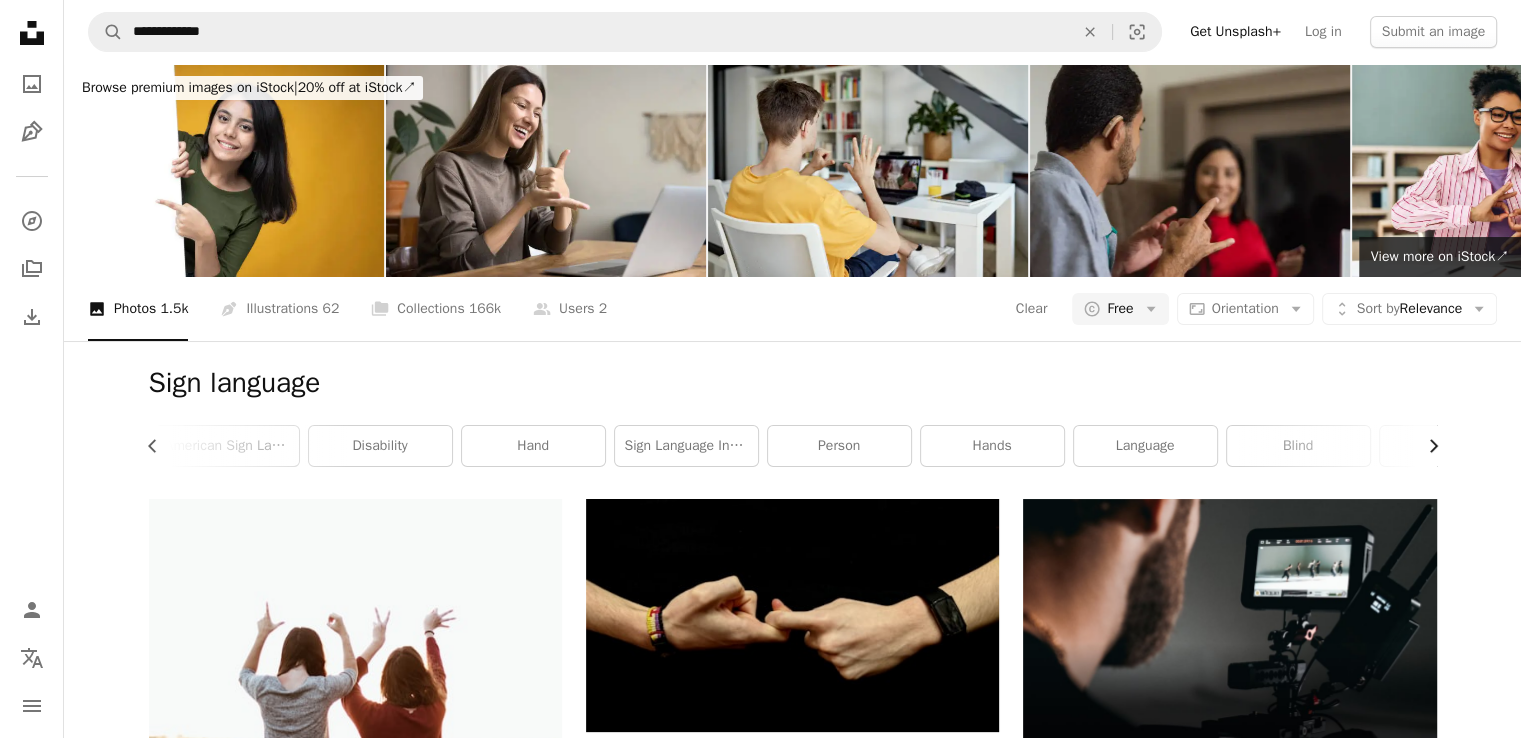 click on "Chevron right" 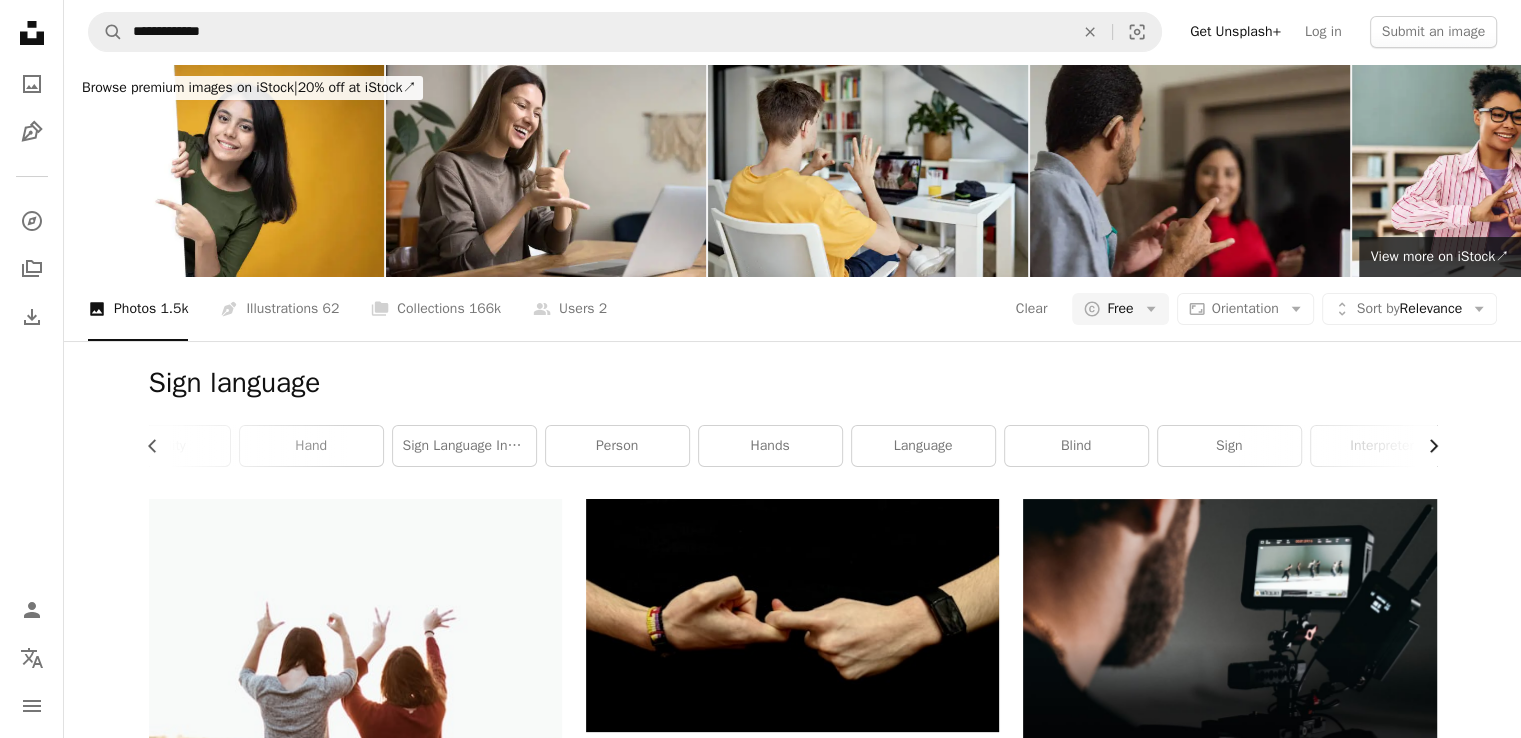 scroll, scrollTop: 0, scrollLeft: 540, axis: horizontal 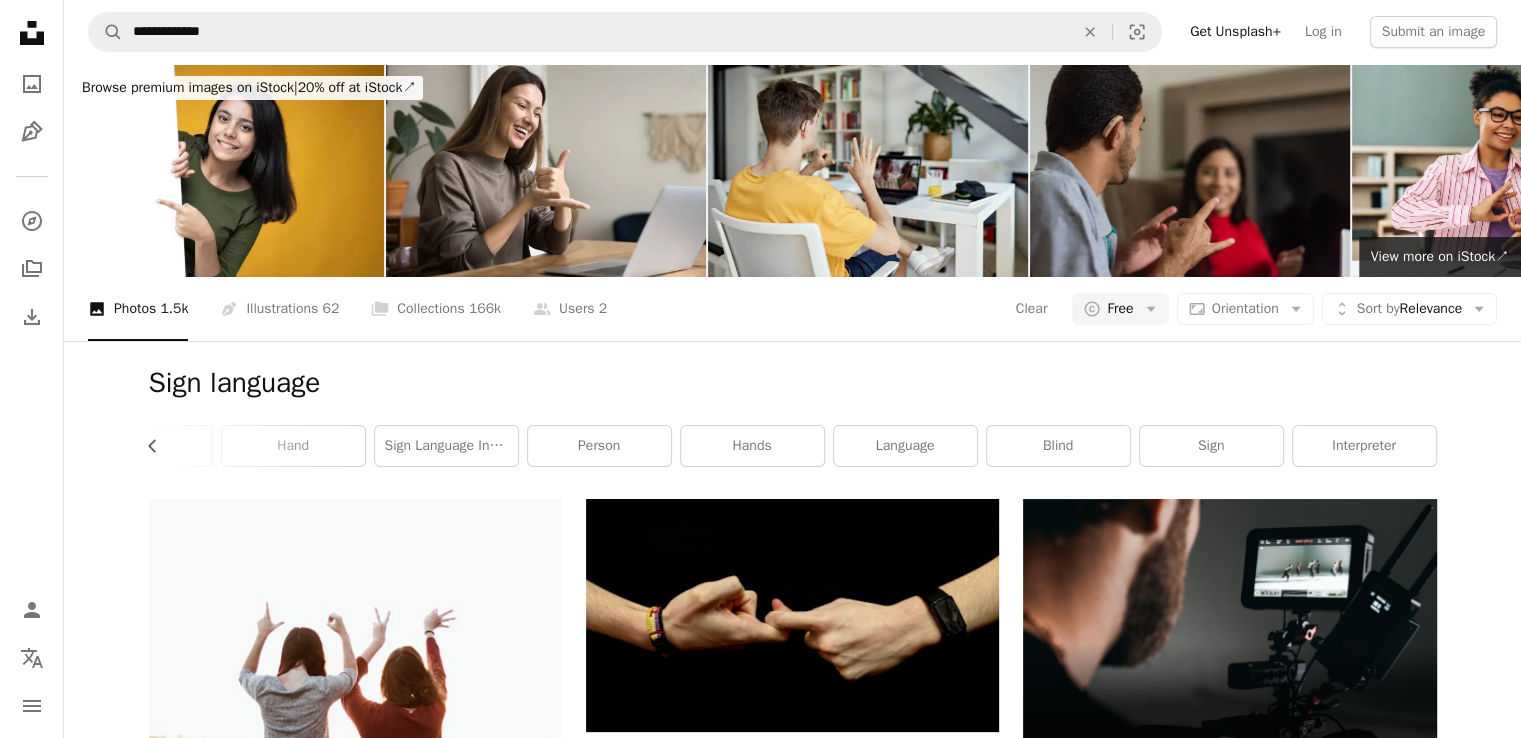 click on "Signing [TERM] Chevron left deaf signing american sign language disability hand sign language interpreter person hands language blind sign interpreter" at bounding box center [793, 420] 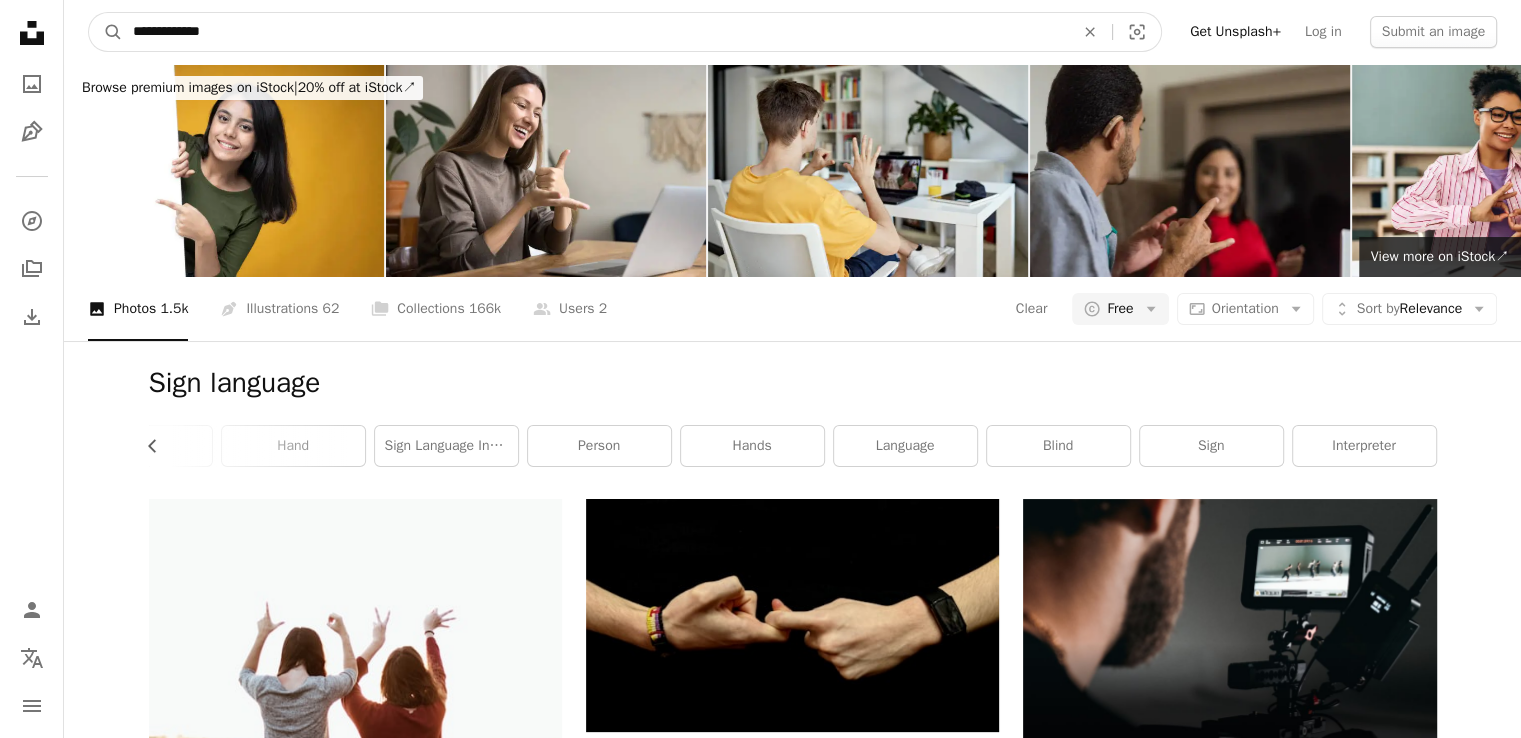 click on "**********" at bounding box center (595, 32) 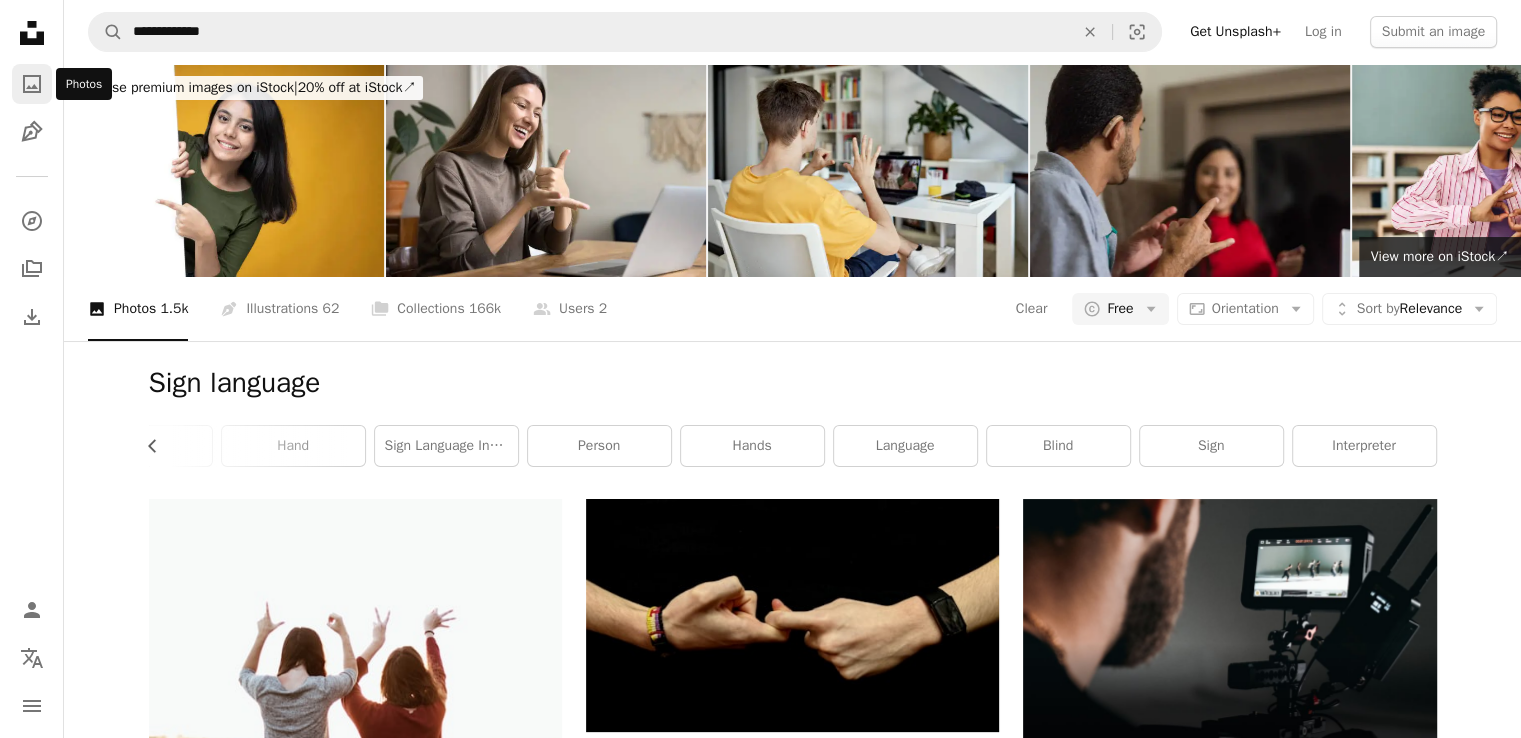 click on "A photo" 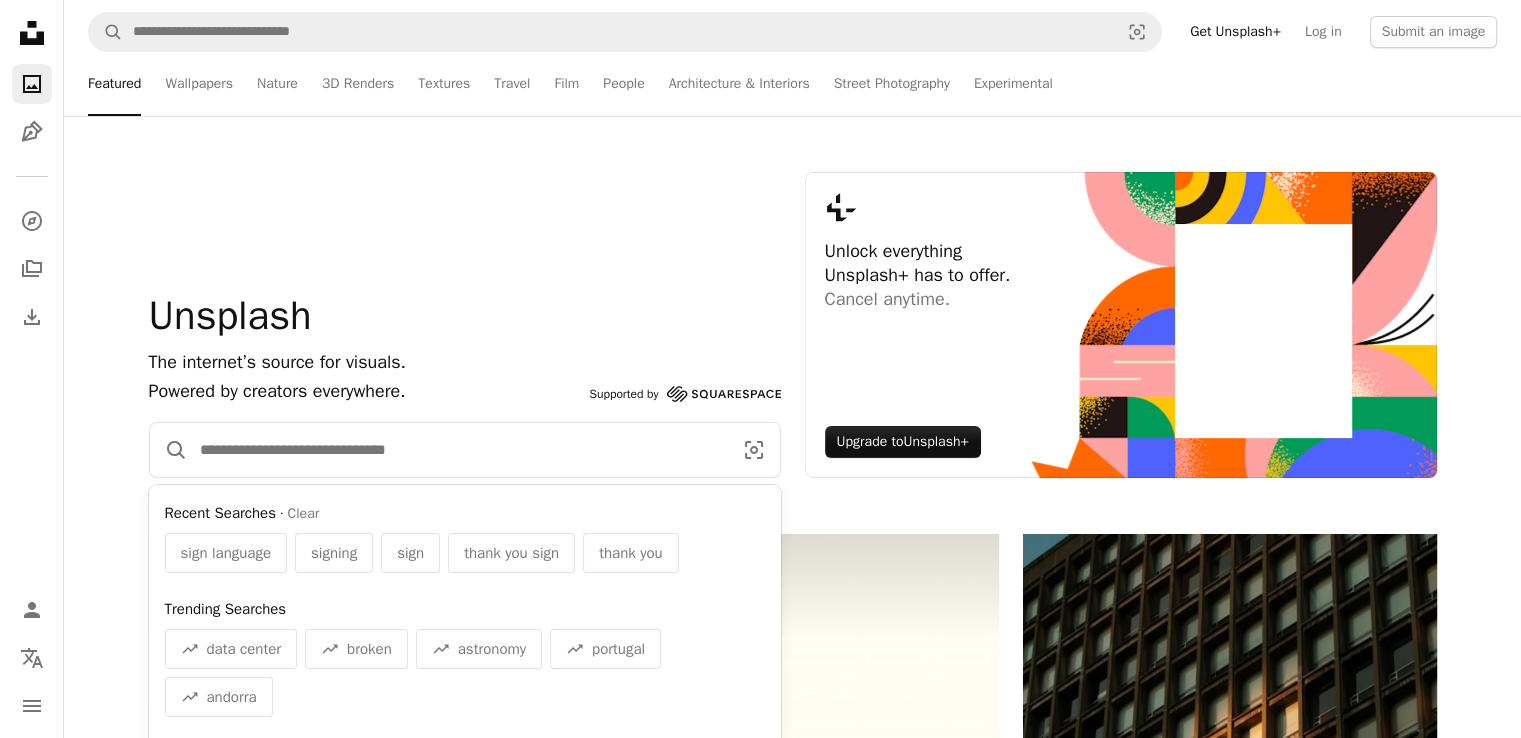 click at bounding box center (458, 450) 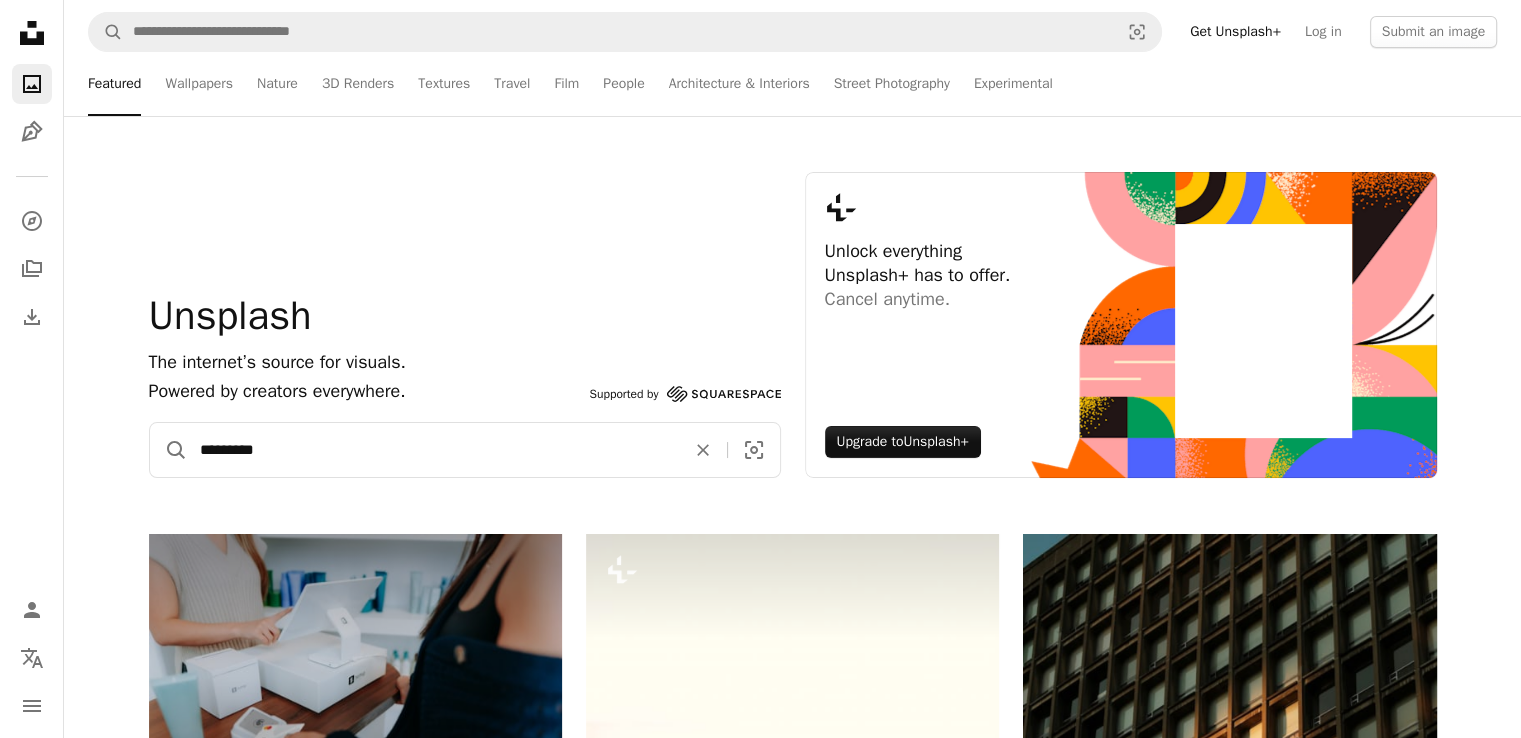 click on "*********" at bounding box center [433, 450] 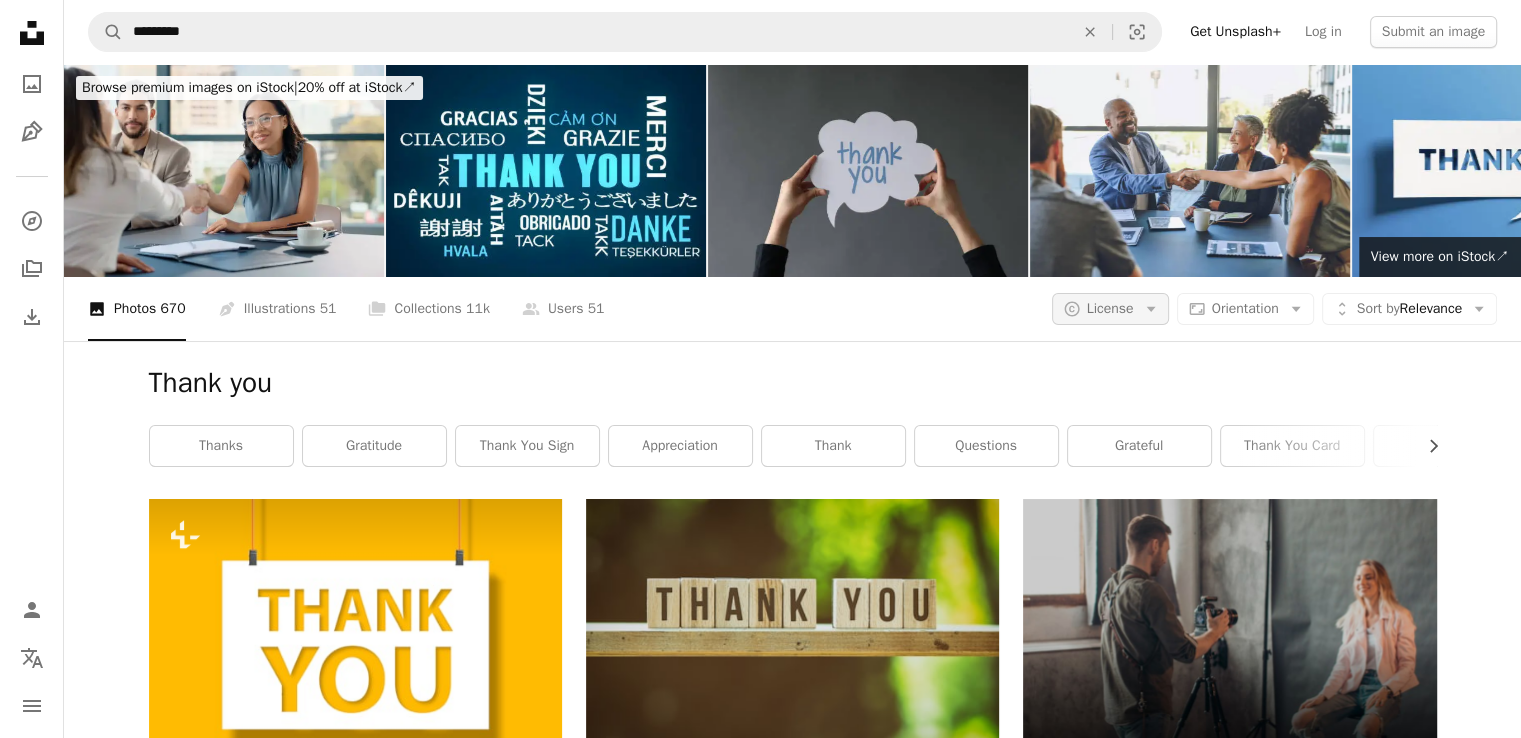 click 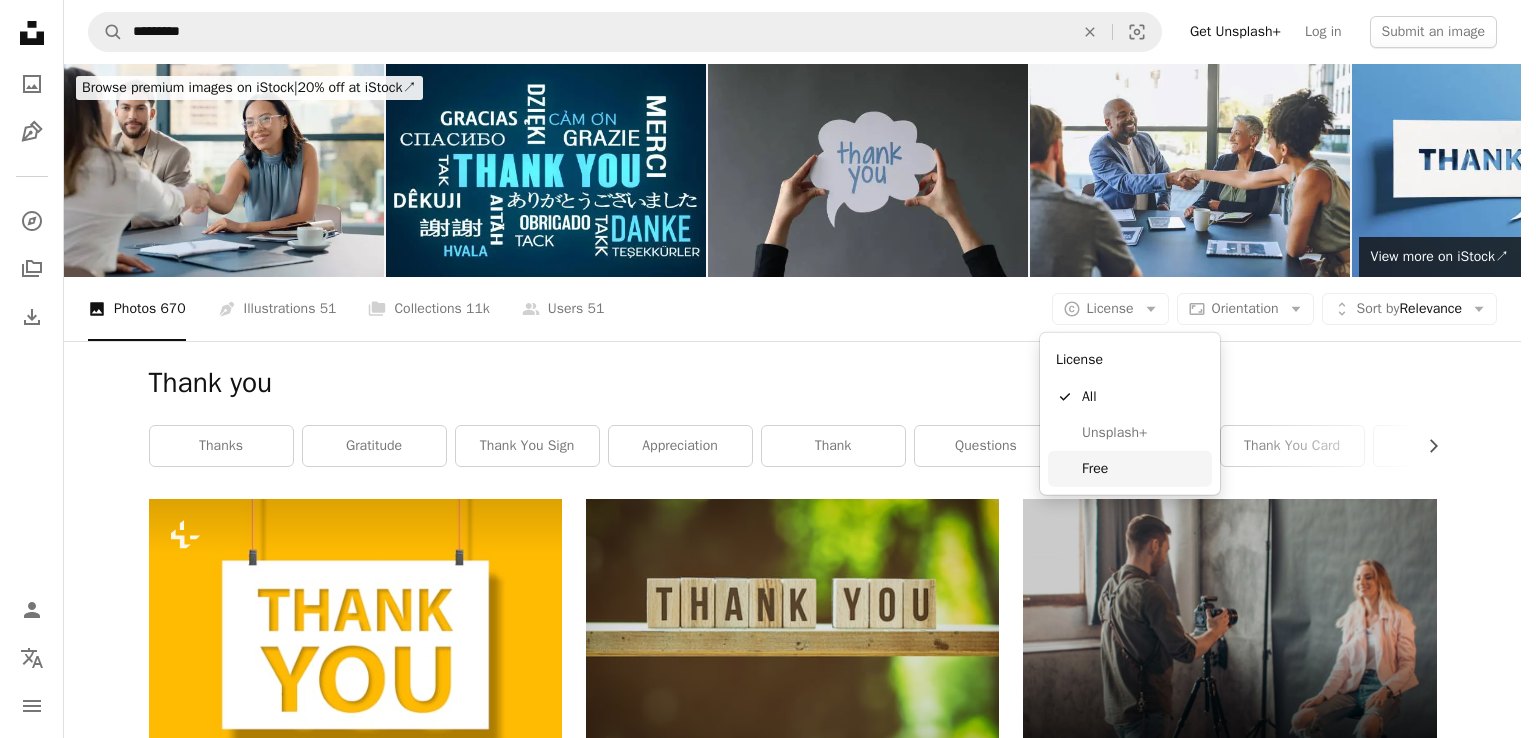 click on "Free" at bounding box center [1143, 469] 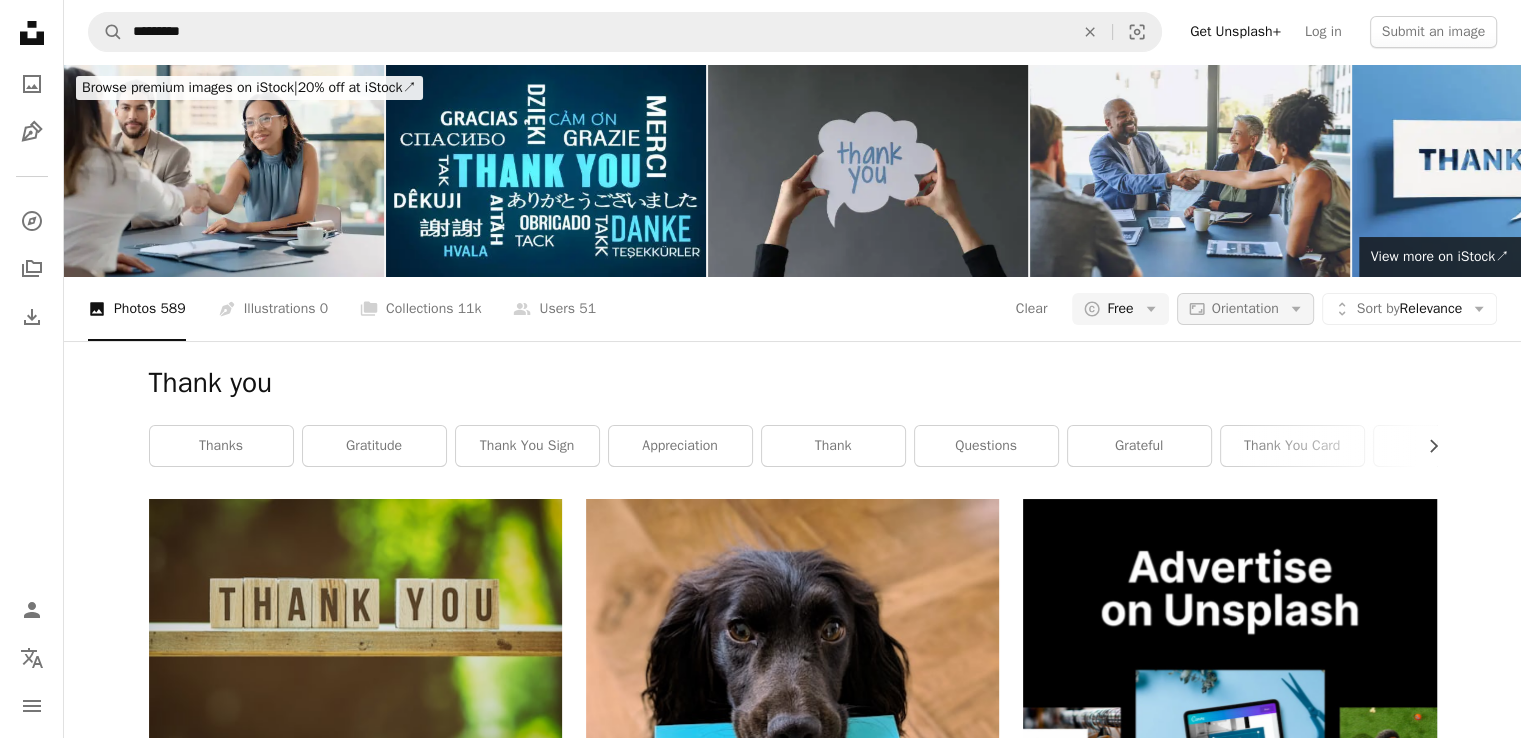 click on "Orientation" at bounding box center (1245, 308) 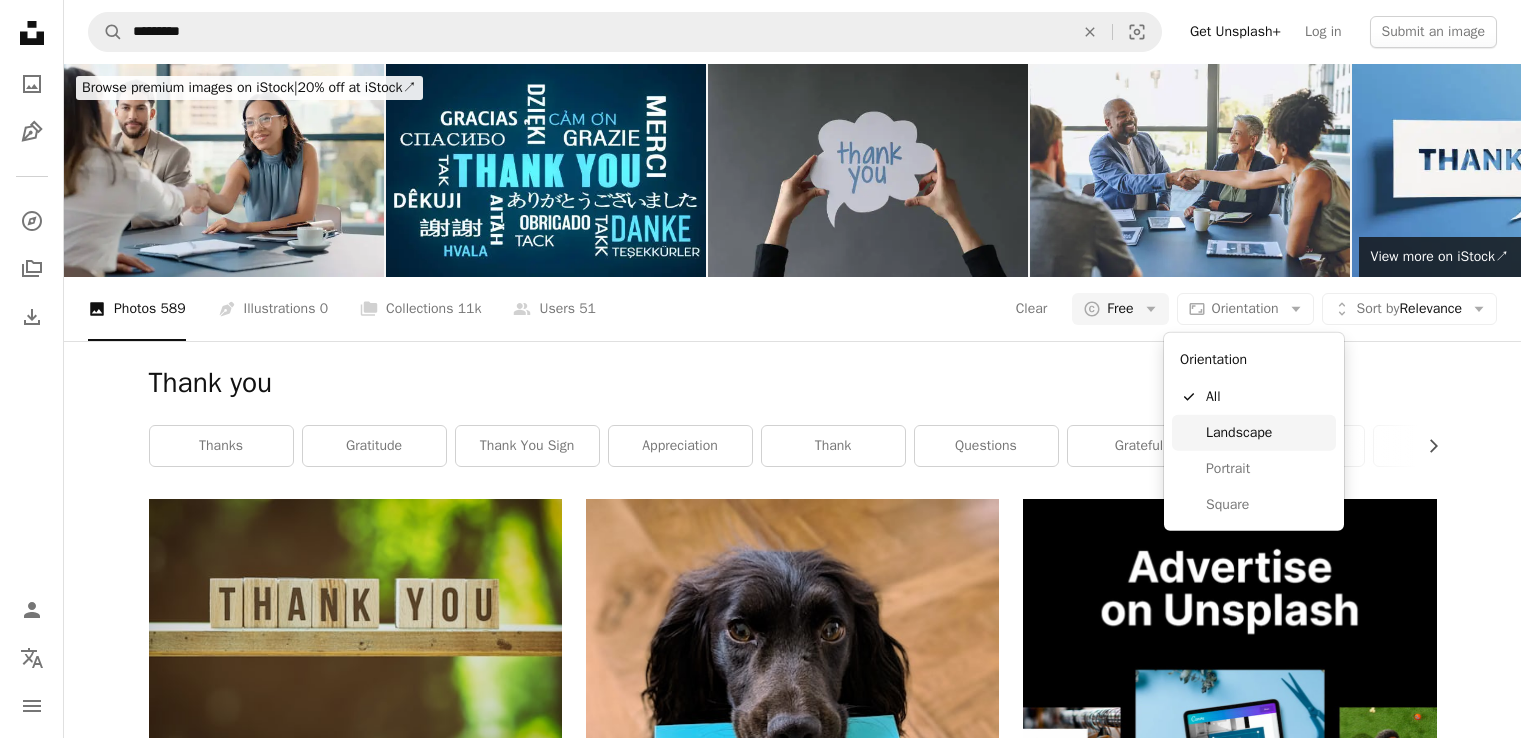 click on "Landscape" at bounding box center (1267, 433) 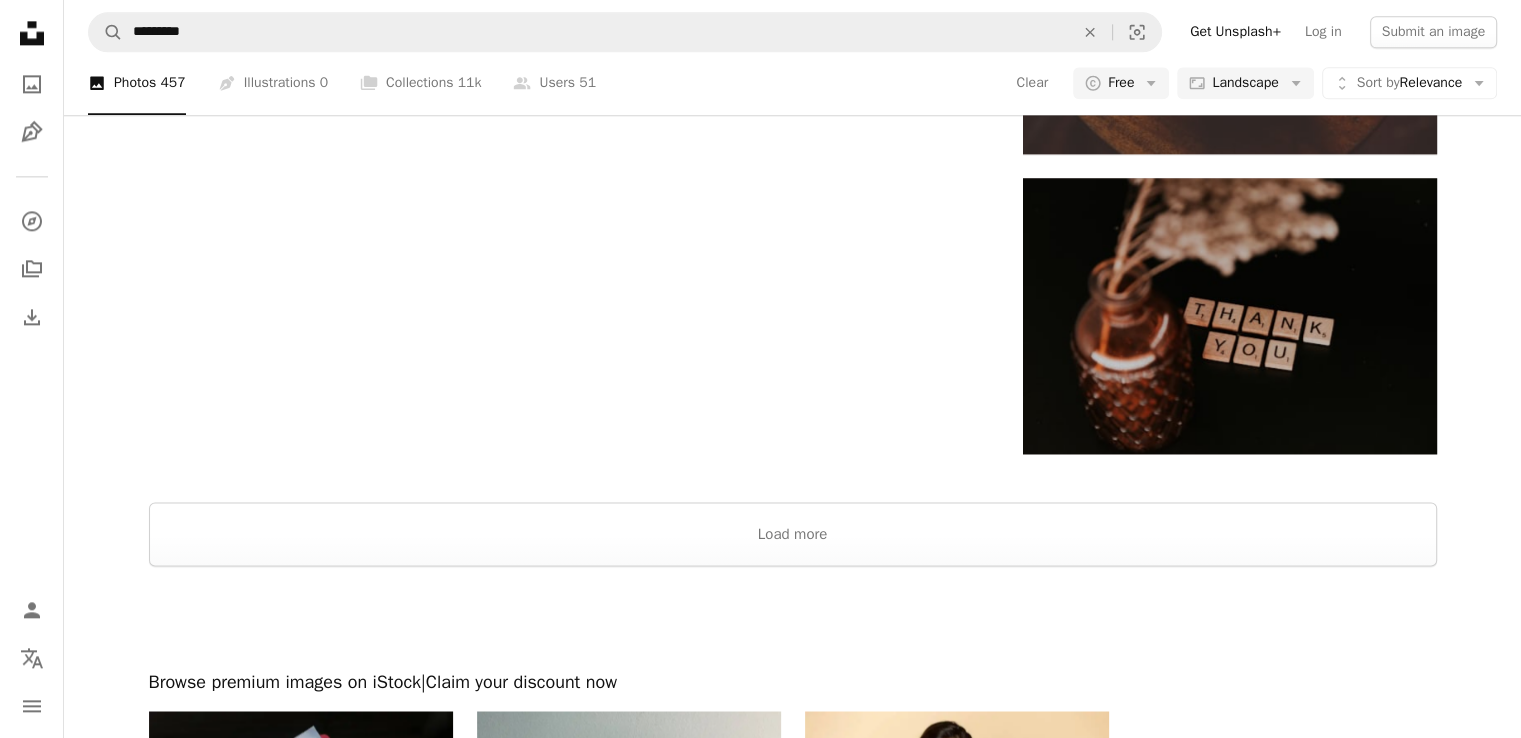 scroll, scrollTop: 2700, scrollLeft: 0, axis: vertical 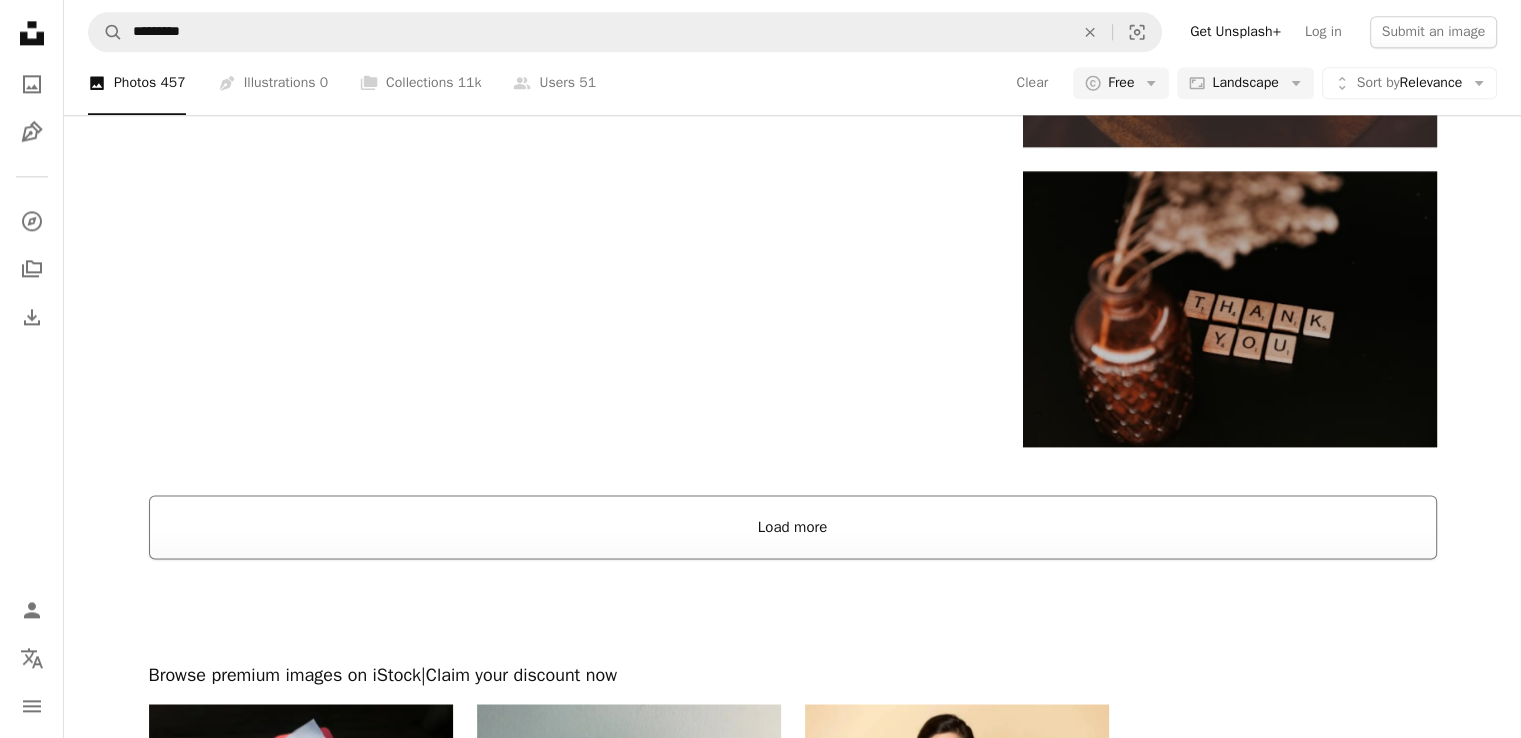 click on "Load more" at bounding box center (793, 527) 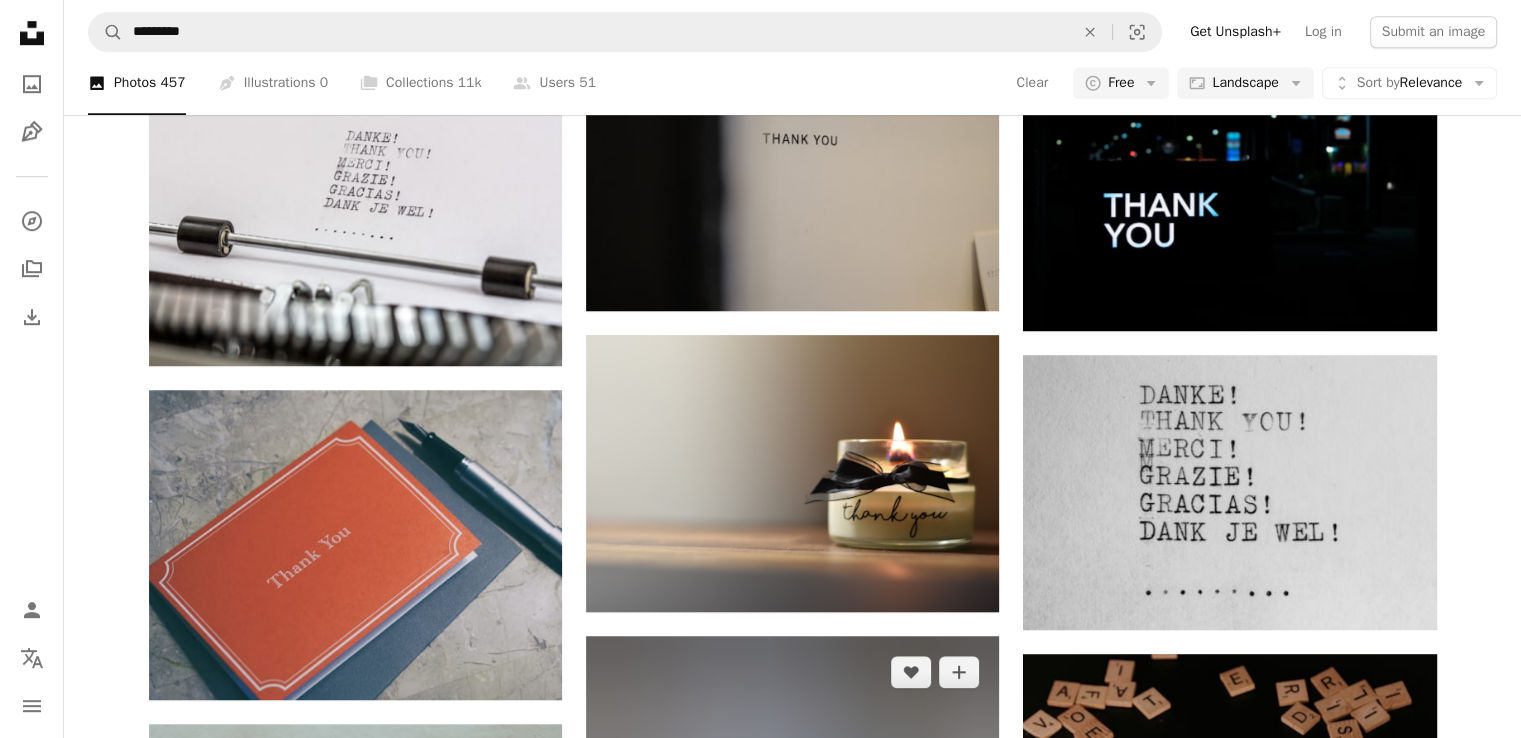 scroll, scrollTop: 1300, scrollLeft: 0, axis: vertical 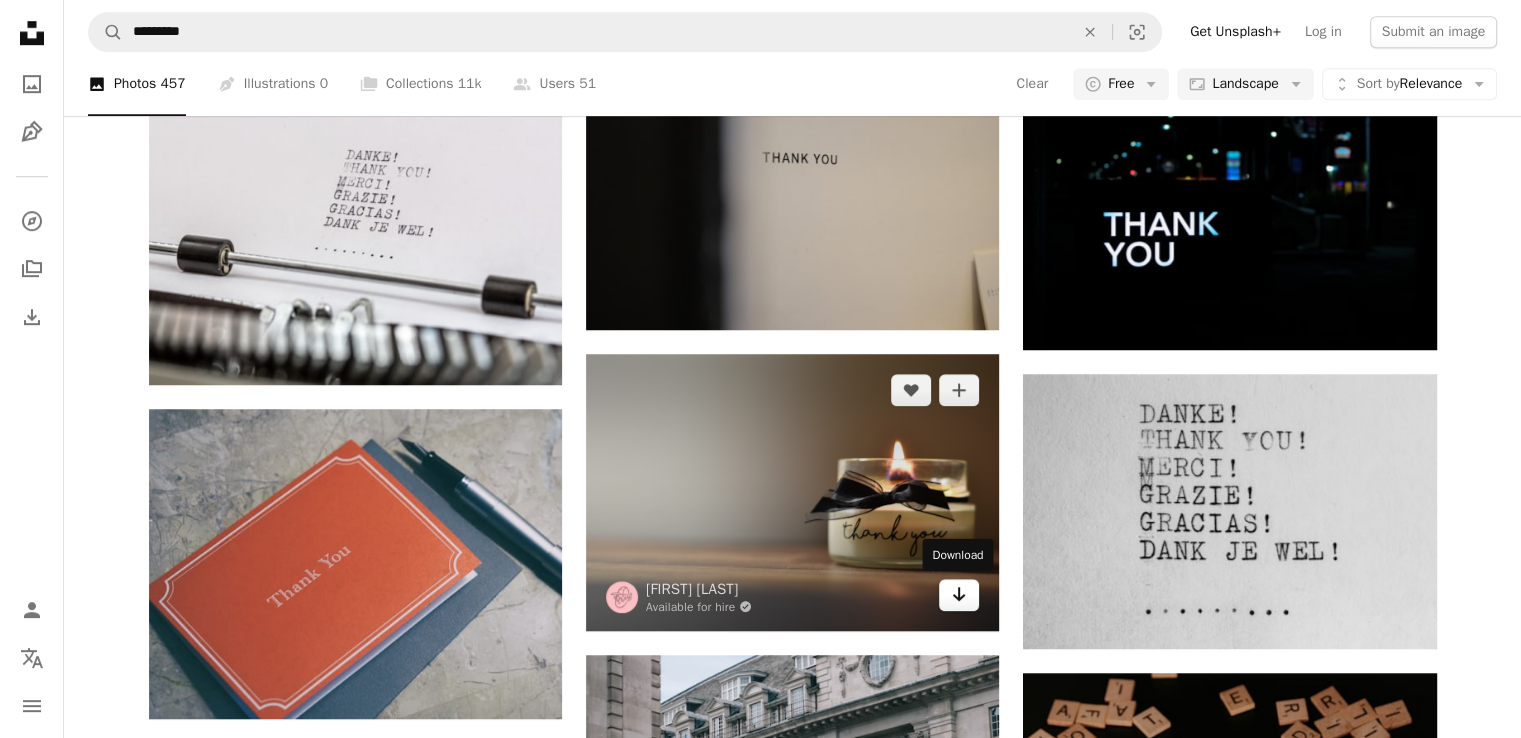 click on "Arrow pointing down" at bounding box center [959, 595] 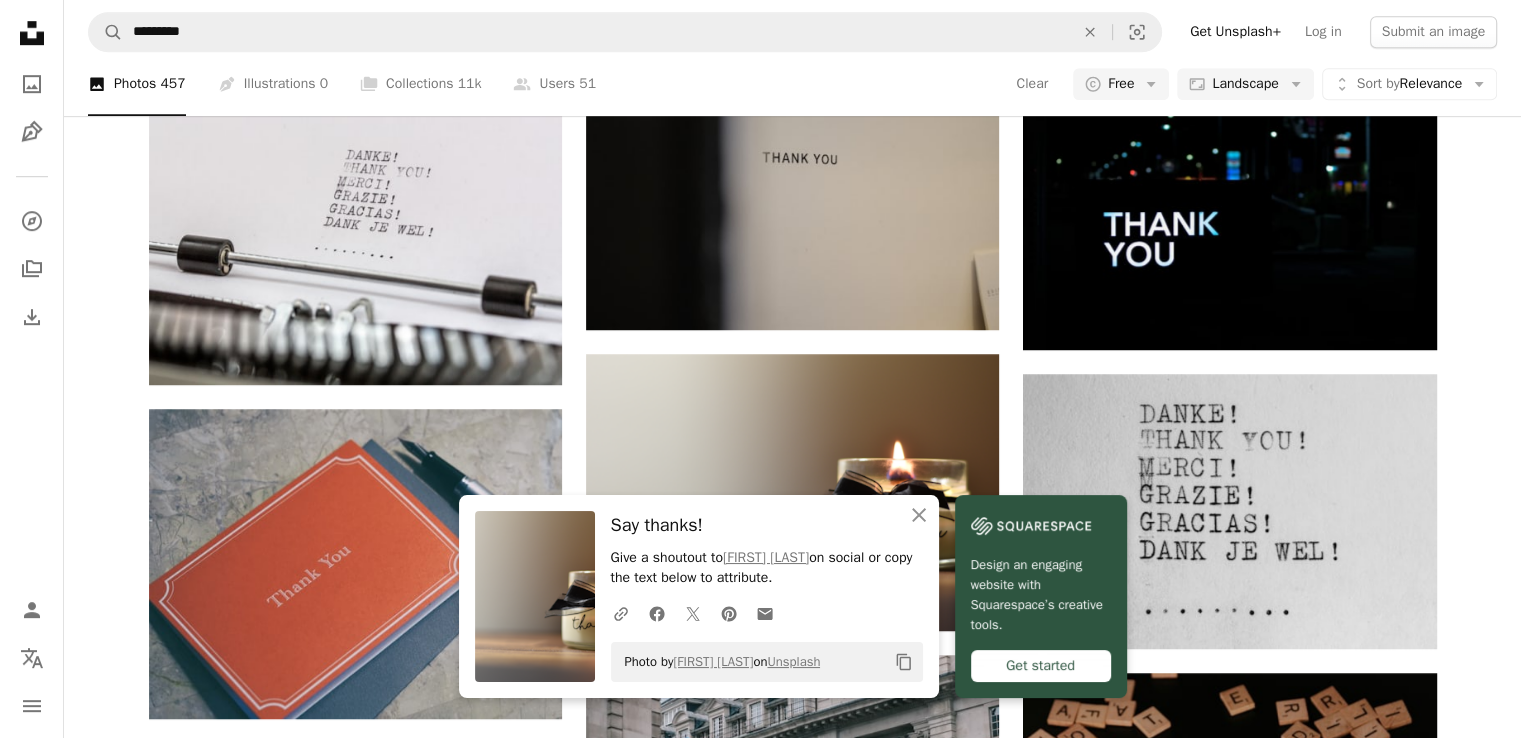 click on "A heart A plus sign [FIRST] [LAST] Arrow pointing down A heart A plus sign [FIRST] [LAST] Arrow pointing down A heart A plus sign [FIRST] [LAST] Arrow pointing down A heart A plus sign [FIRST] [LAST] Available for hire A checkmark inside of a circle Arrow pointing down A heart A plus sign [FIRST] [LAST] Arrow pointing down A heart A plus sign [FIRST] [LAST] Available for hire A checkmark inside of a circle Arrow pointing down A heart A plus sign [FIRST] [LAST] Arrow pointing down A heart A plus sign [FIRST] [LAST] Arrow pointing down A heart A plus sign [FIRST] [LAST] Available for hire A checkmark inside of a circle Arrow pointing down A heart A plus sign [FIRST] [LAST] Available for hire A checkmark inside of a circle Arrow pointing down –– ––– –––  –– ––– –  ––– –––  ––––  –   – –– –––  – – ––– –– –– –––– –– A new kind of advertising  for the internet. Learn More A heart A plus sign [FIRST] [LAST] 🇨🇦 Arrow pointing down A heart" at bounding box center [793, 2786] 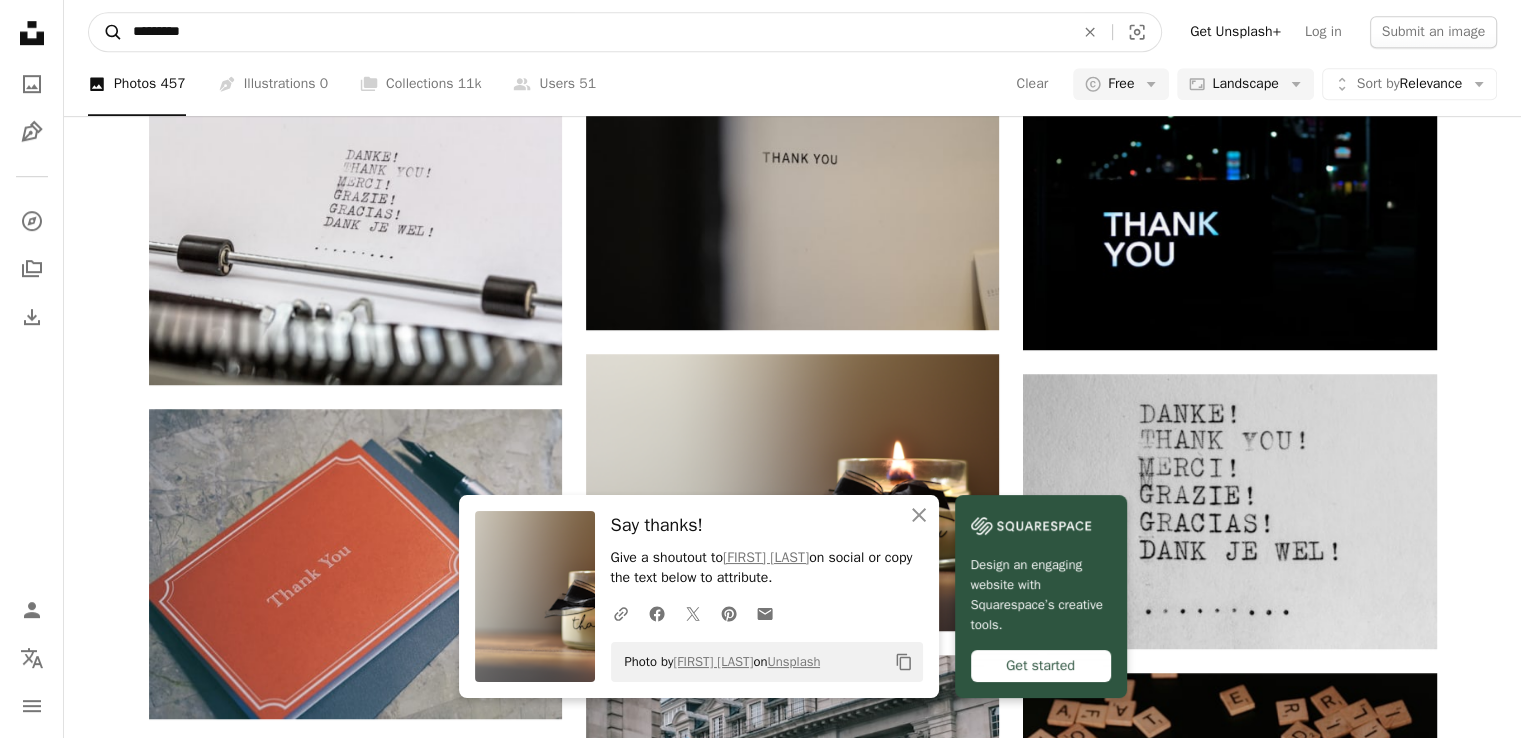 drag, startPoint x: 244, startPoint y: 37, endPoint x: 120, endPoint y: 36, distance: 124.004036 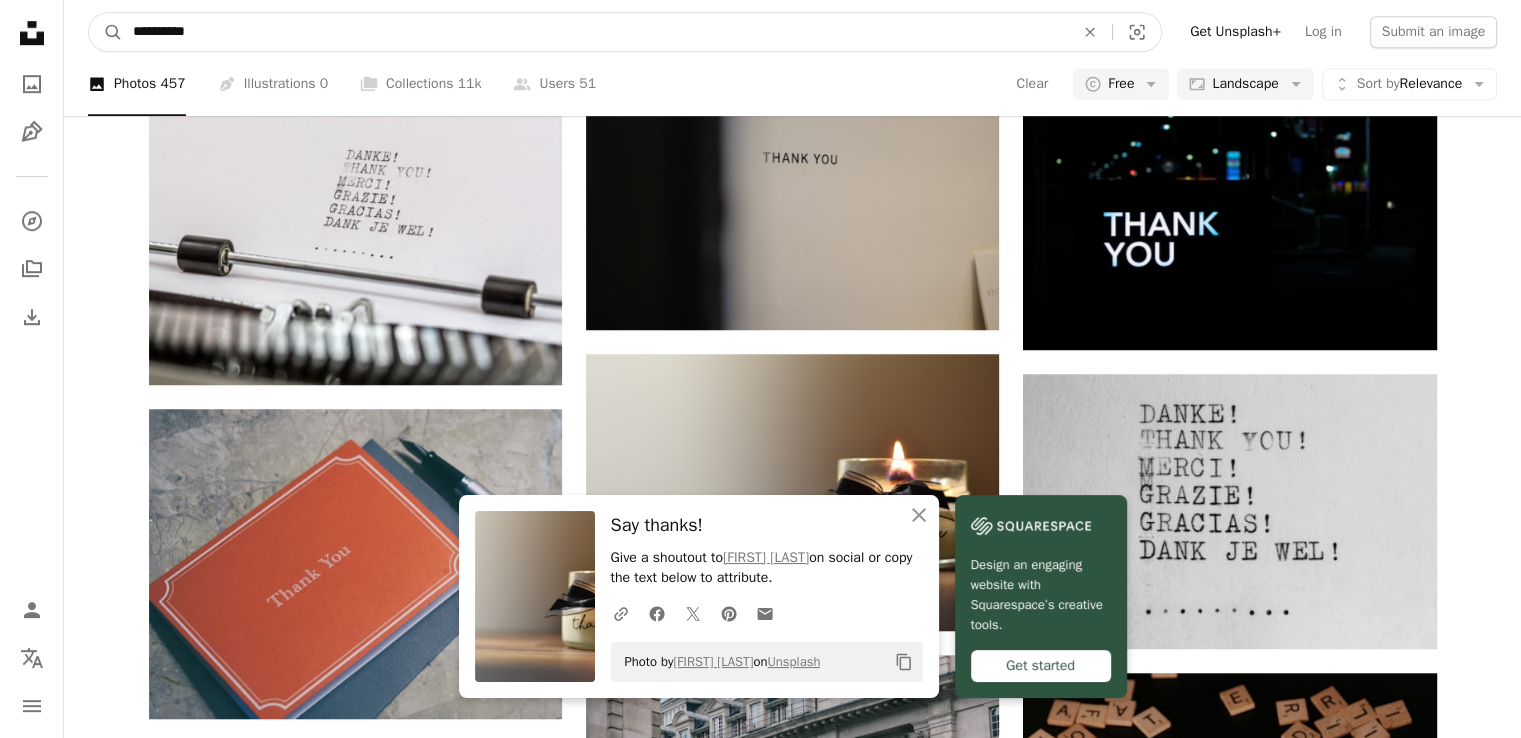 click on "**********" at bounding box center [595, 32] 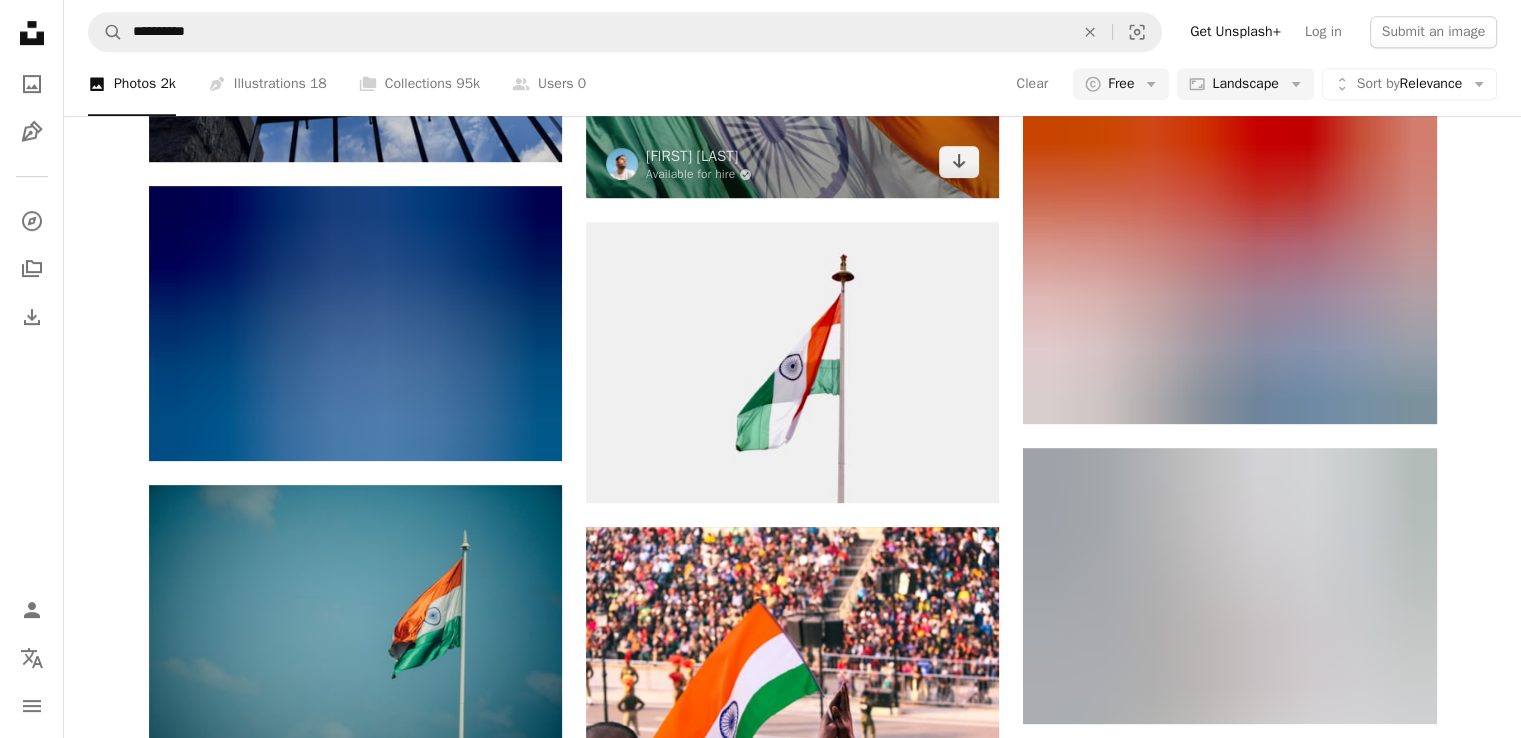 scroll, scrollTop: 900, scrollLeft: 0, axis: vertical 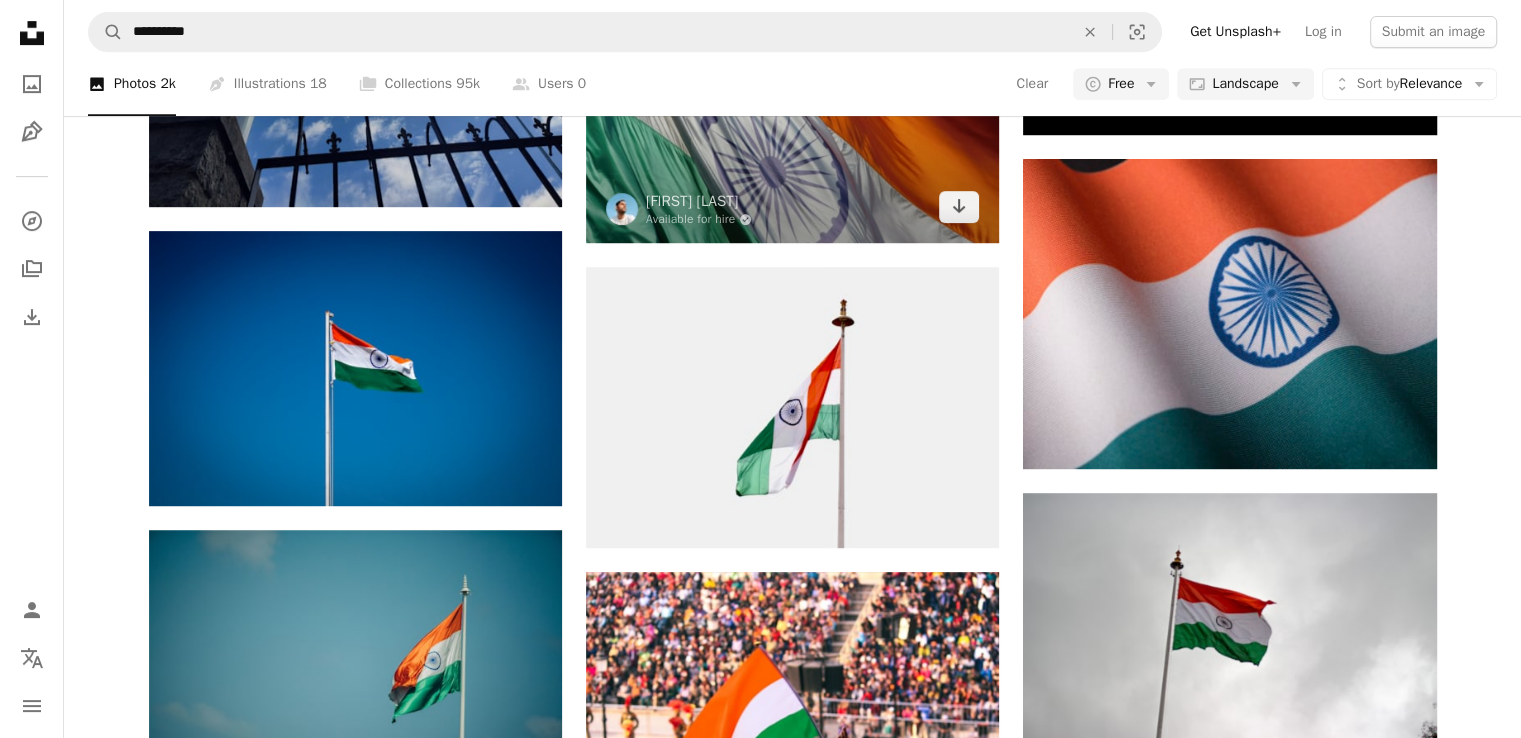click at bounding box center (792, 88) 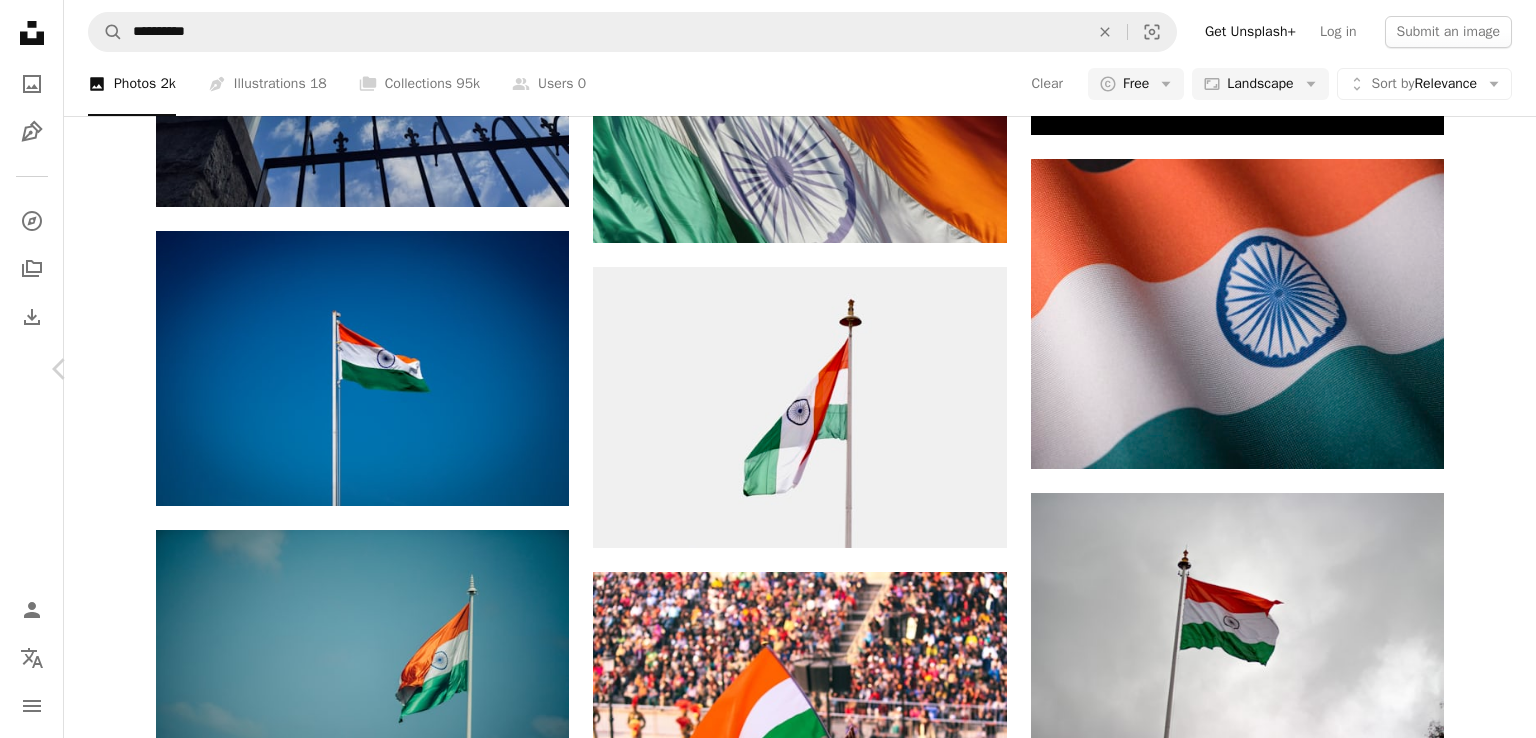 click on "Chevron right" at bounding box center (1476, 369) 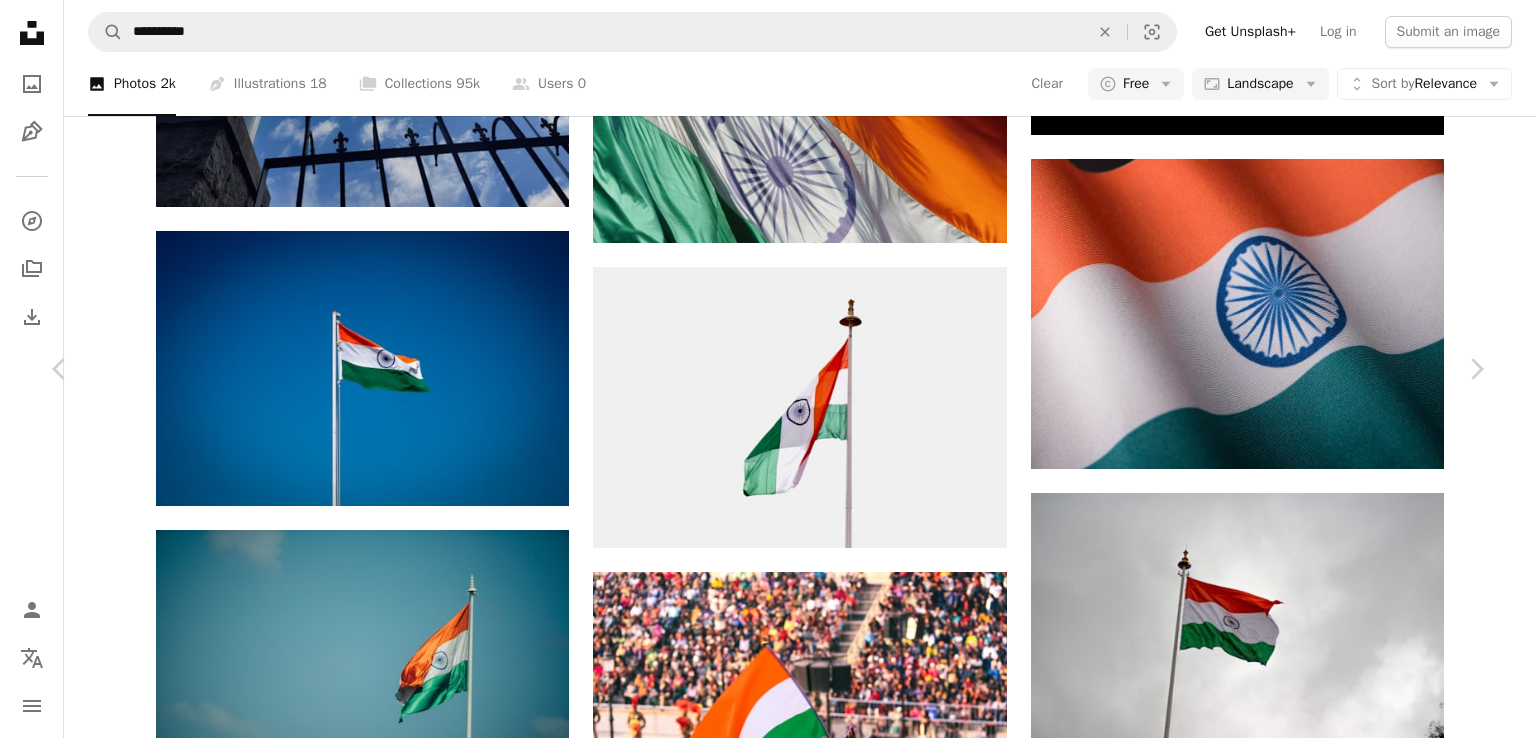 click on "An X shape" at bounding box center [20, 20] 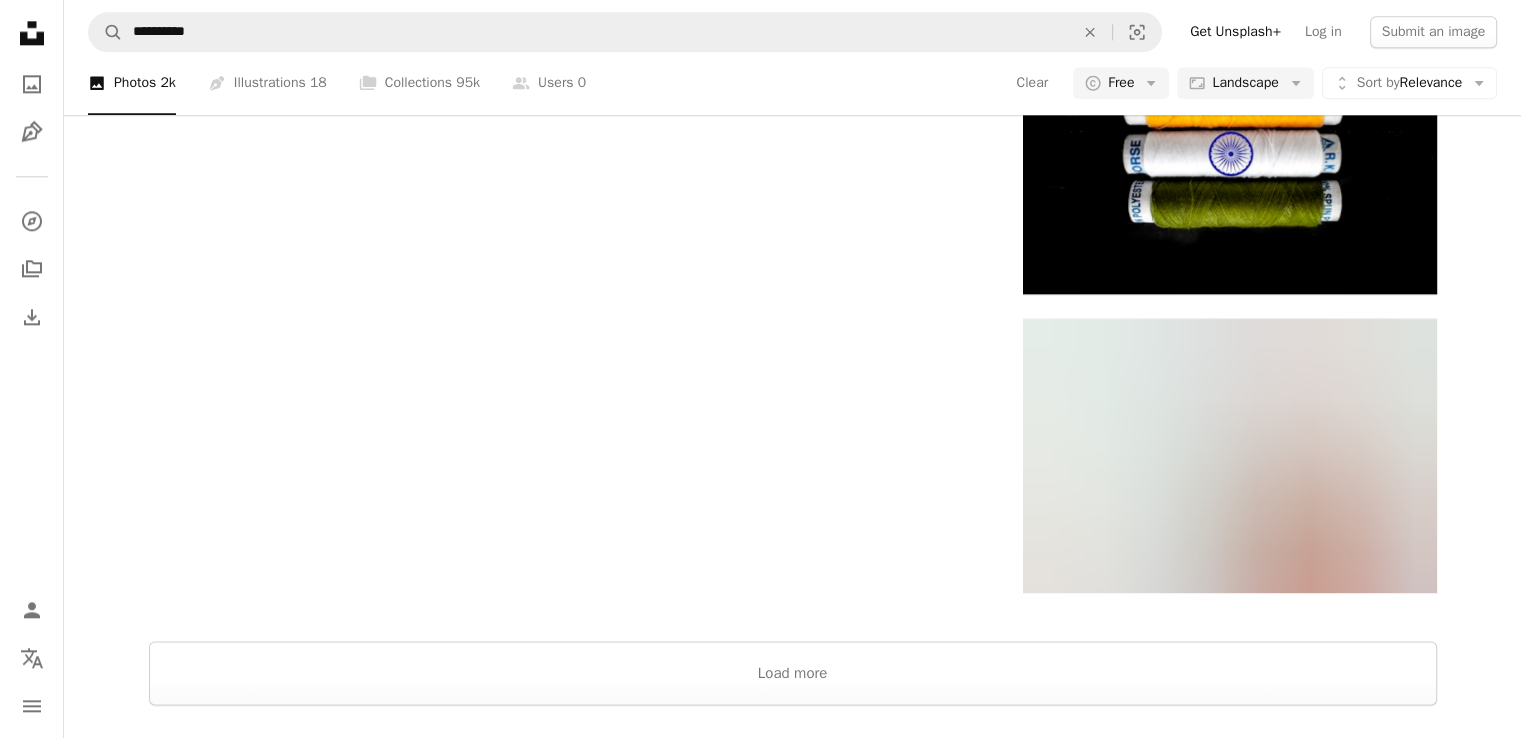 scroll, scrollTop: 2900, scrollLeft: 0, axis: vertical 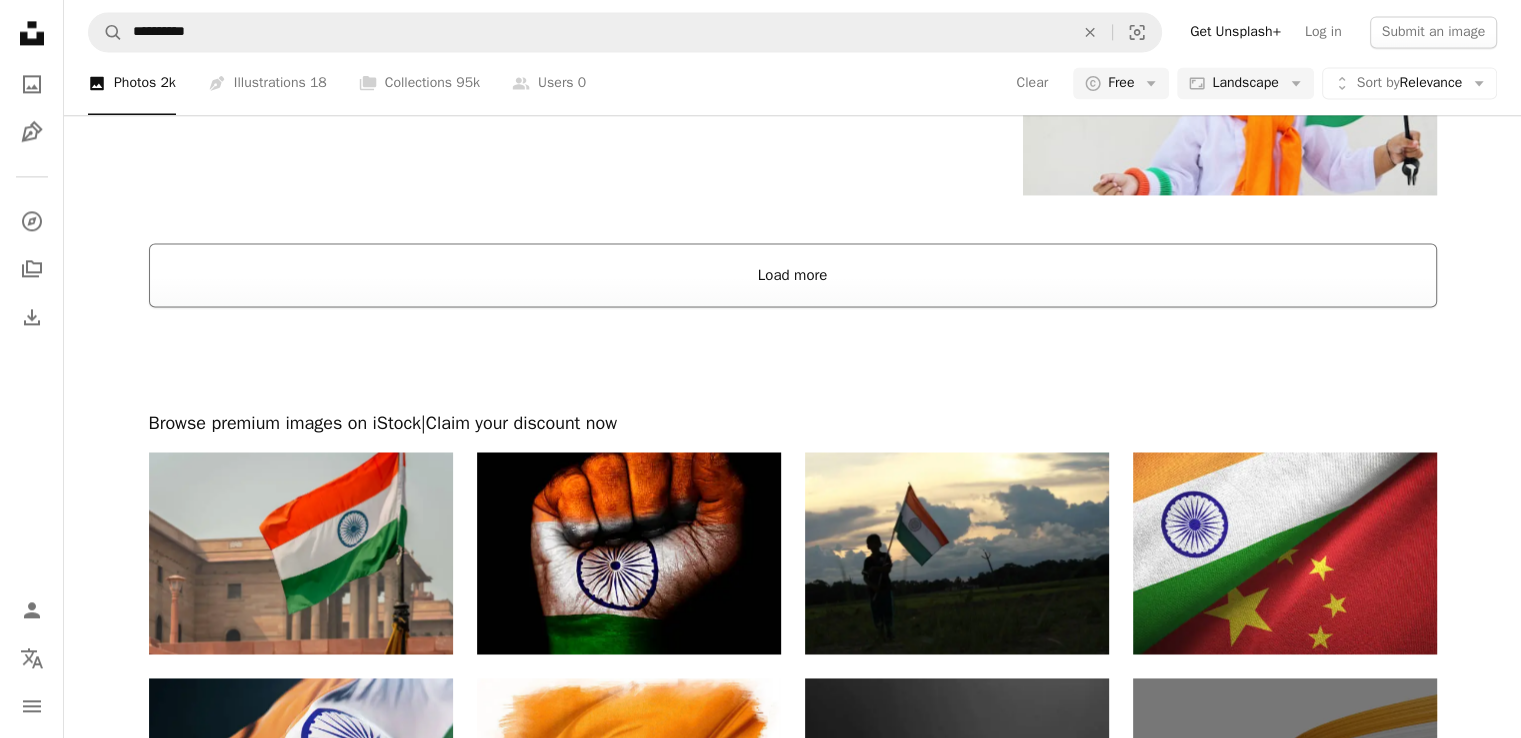 click on "Load more" at bounding box center [793, 275] 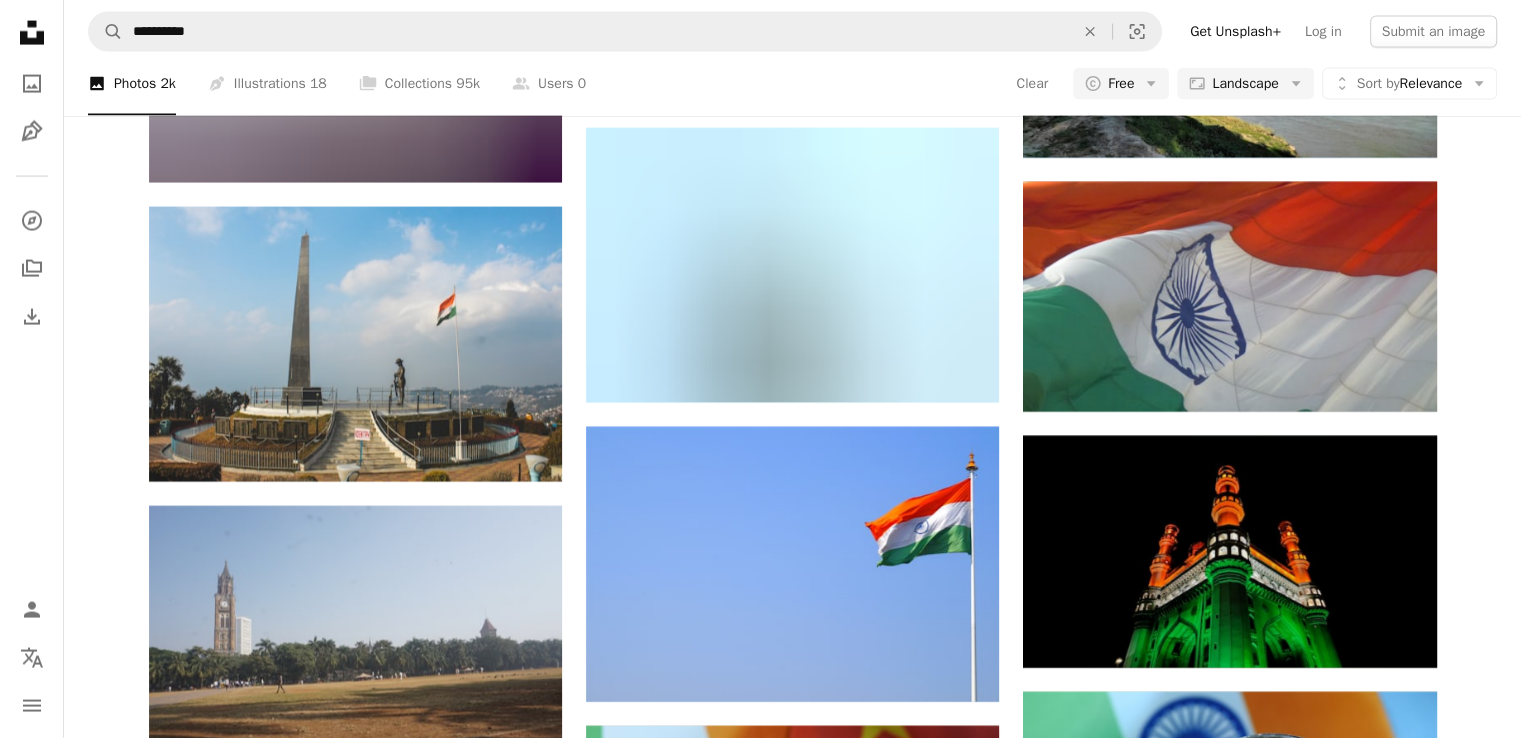 scroll, scrollTop: 4500, scrollLeft: 0, axis: vertical 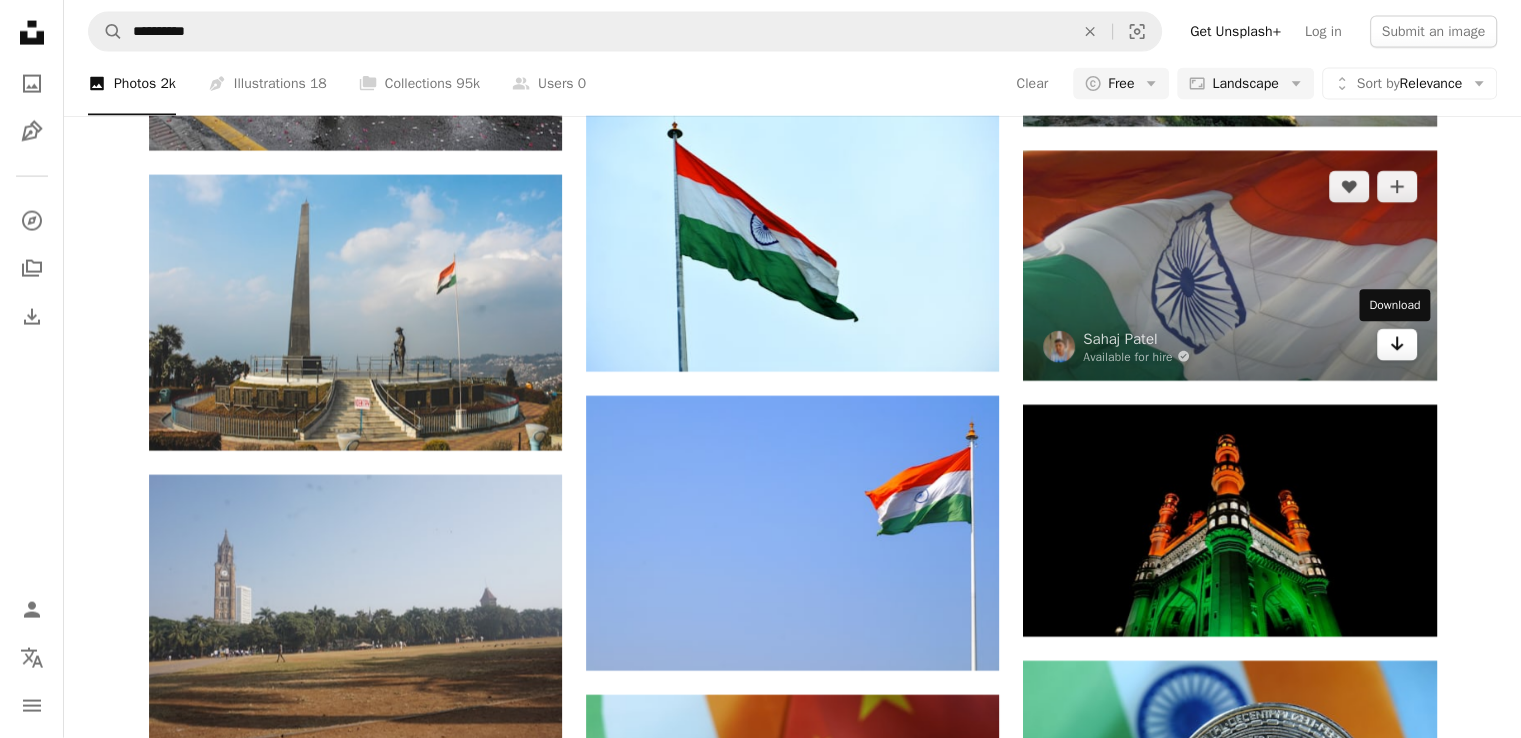 click on "Arrow pointing down" 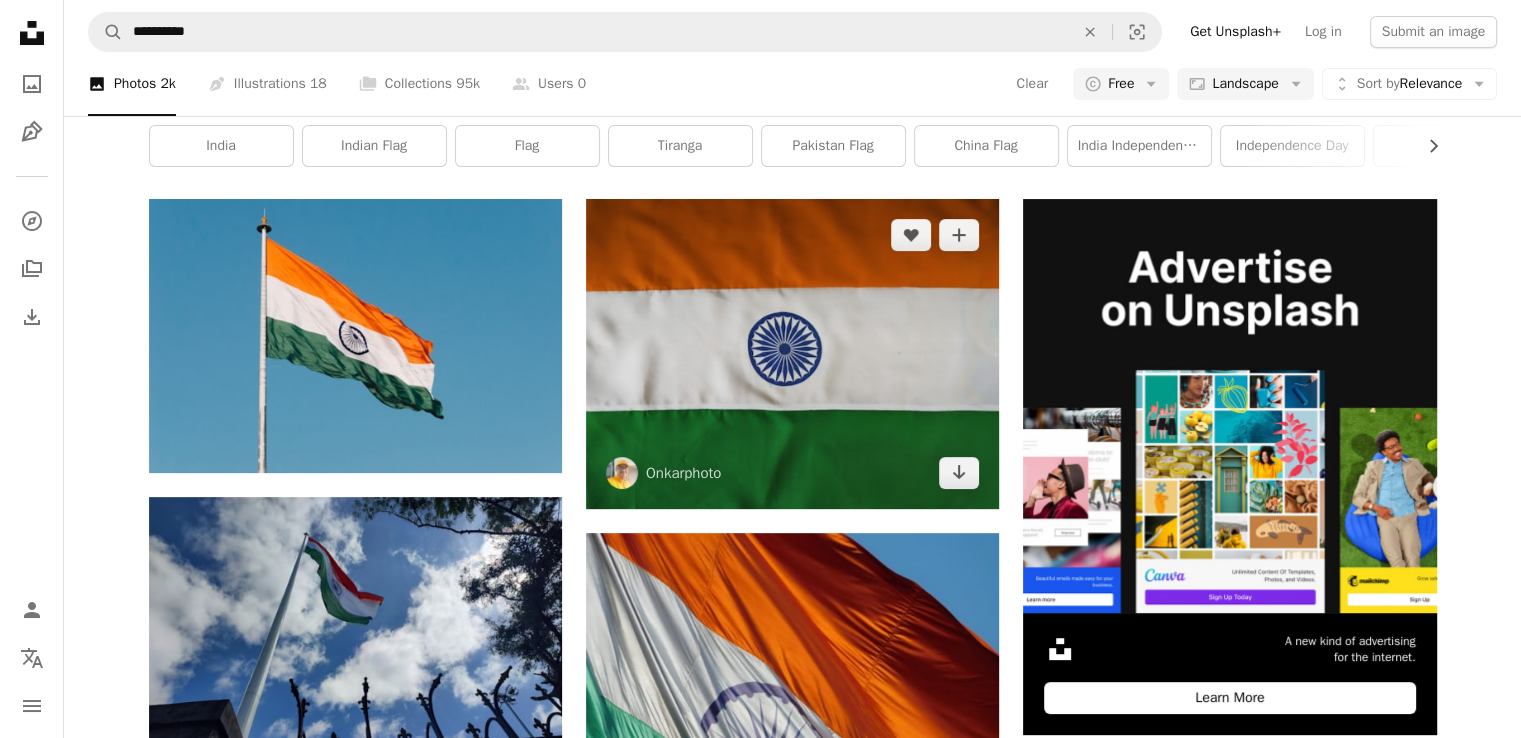 scroll, scrollTop: 700, scrollLeft: 0, axis: vertical 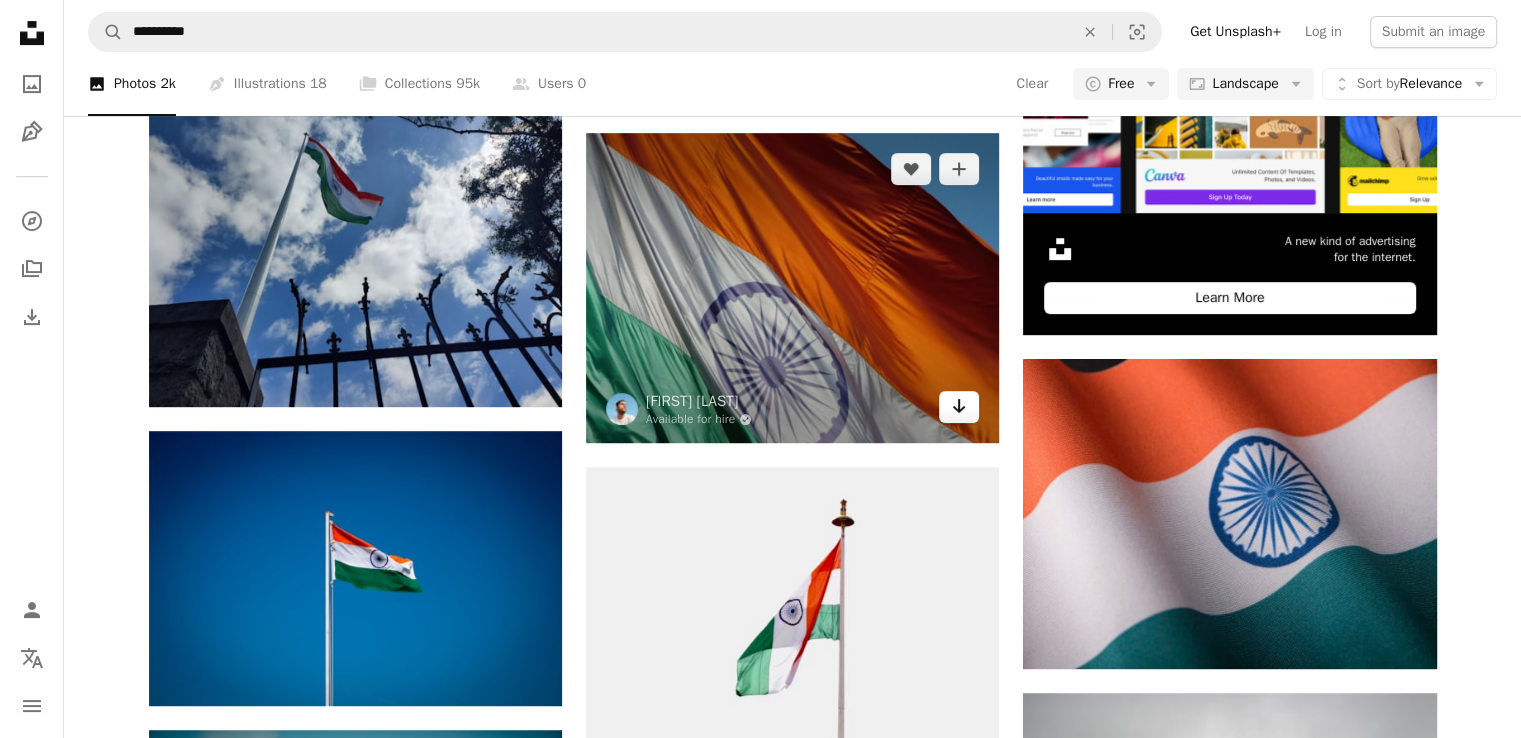 click on "Arrow pointing down" at bounding box center (959, 407) 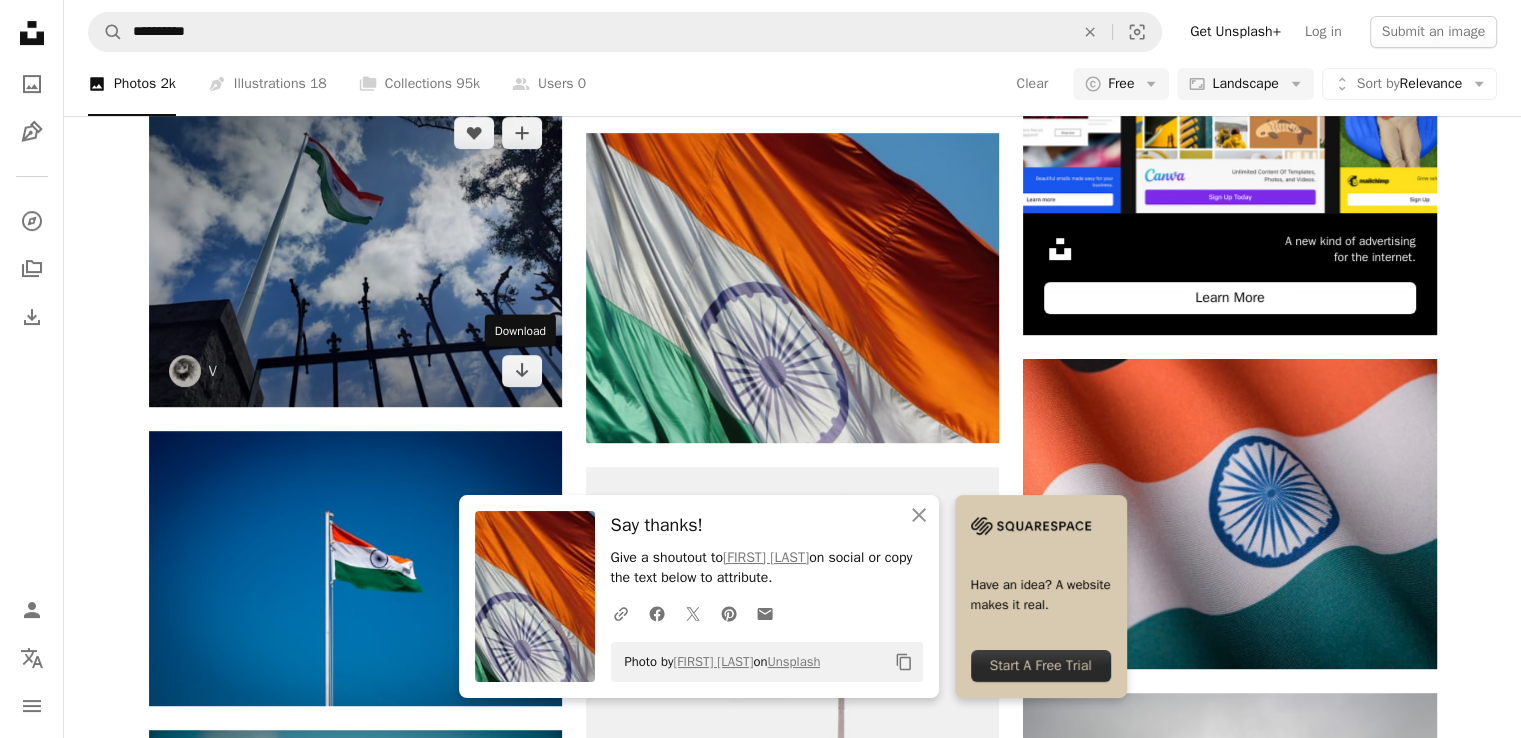 click on "Download" at bounding box center (520, 330) 